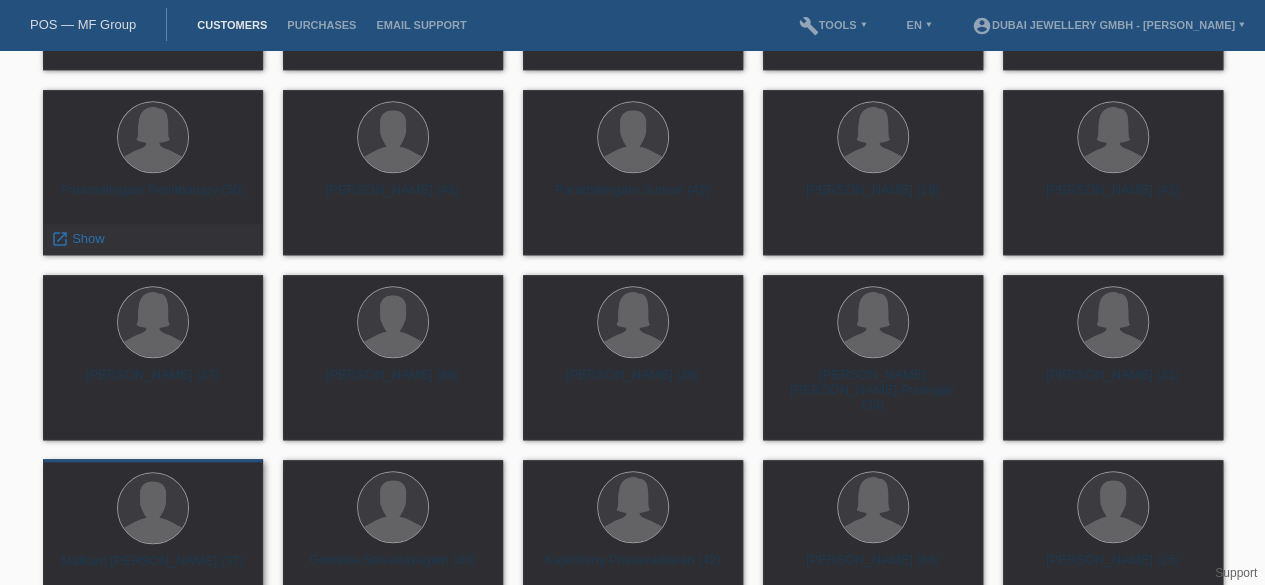 scroll, scrollTop: 776, scrollLeft: 0, axis: vertical 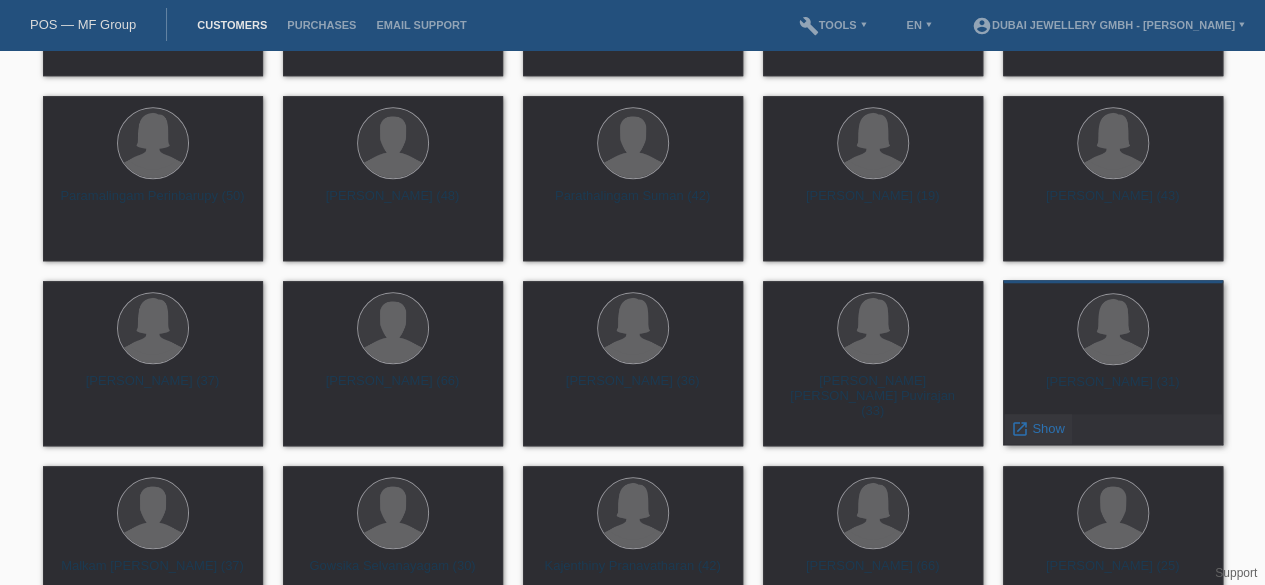 click on "Show" at bounding box center (1048, 428) 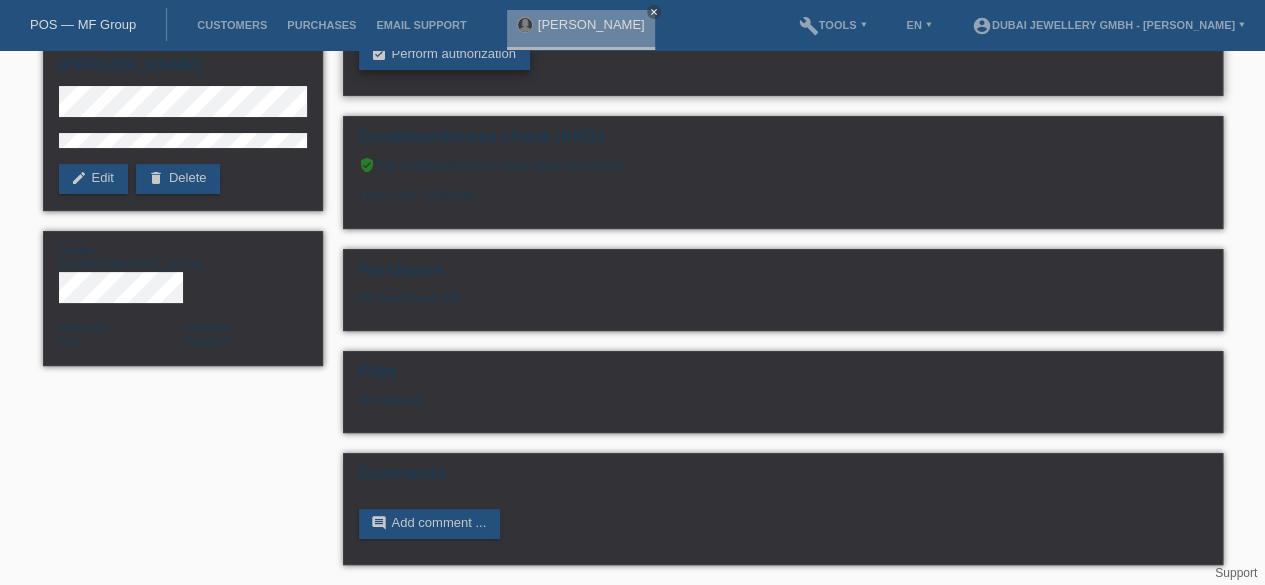 scroll, scrollTop: 0, scrollLeft: 0, axis: both 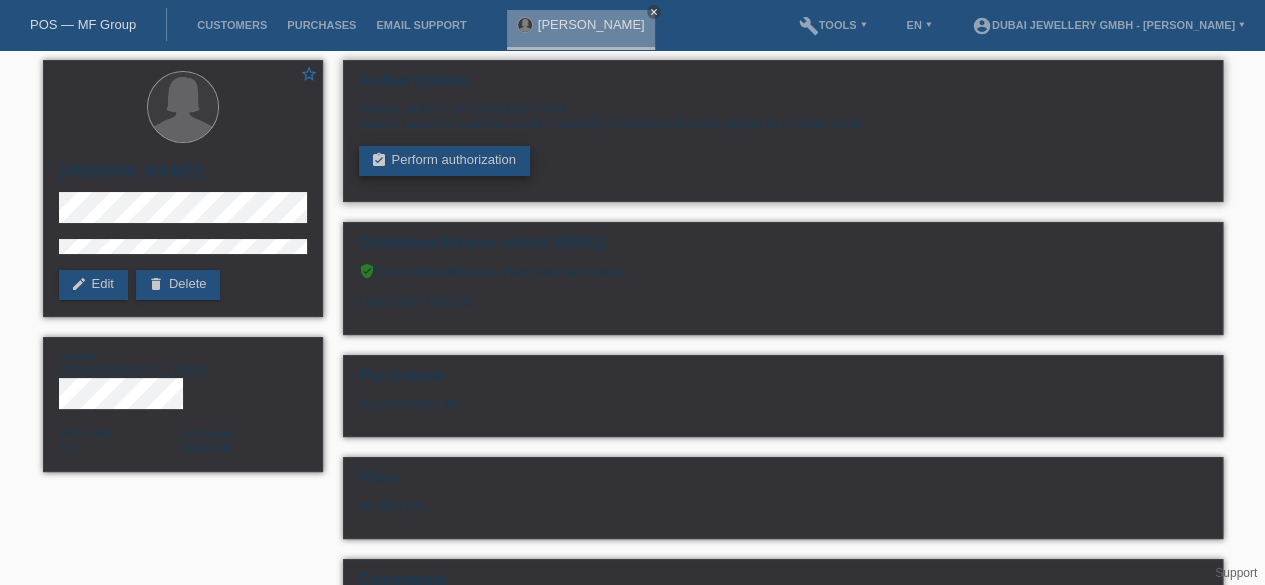 click on "assignment_turned_in  Perform authorization" at bounding box center (444, 161) 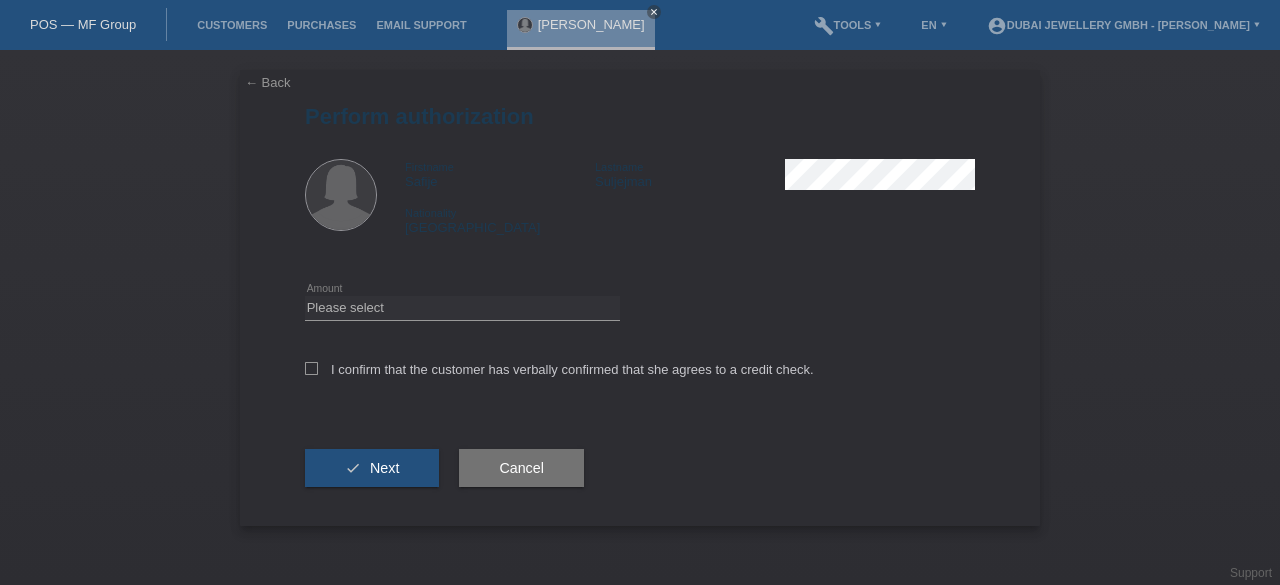 scroll, scrollTop: 0, scrollLeft: 0, axis: both 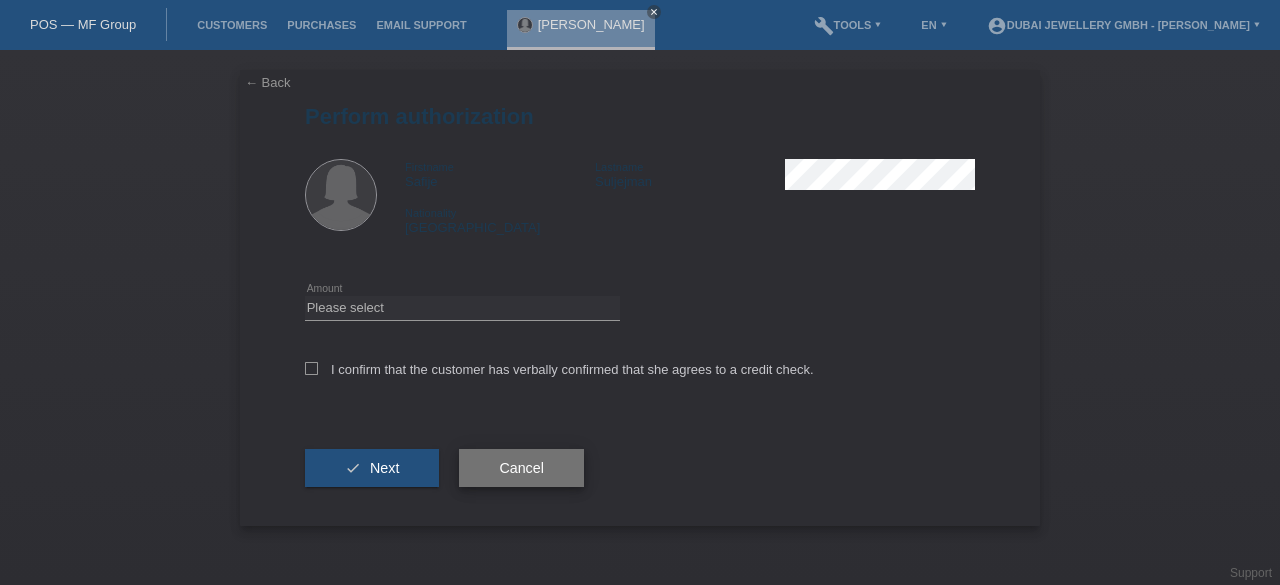 click on "Cancel" at bounding box center (521, 468) 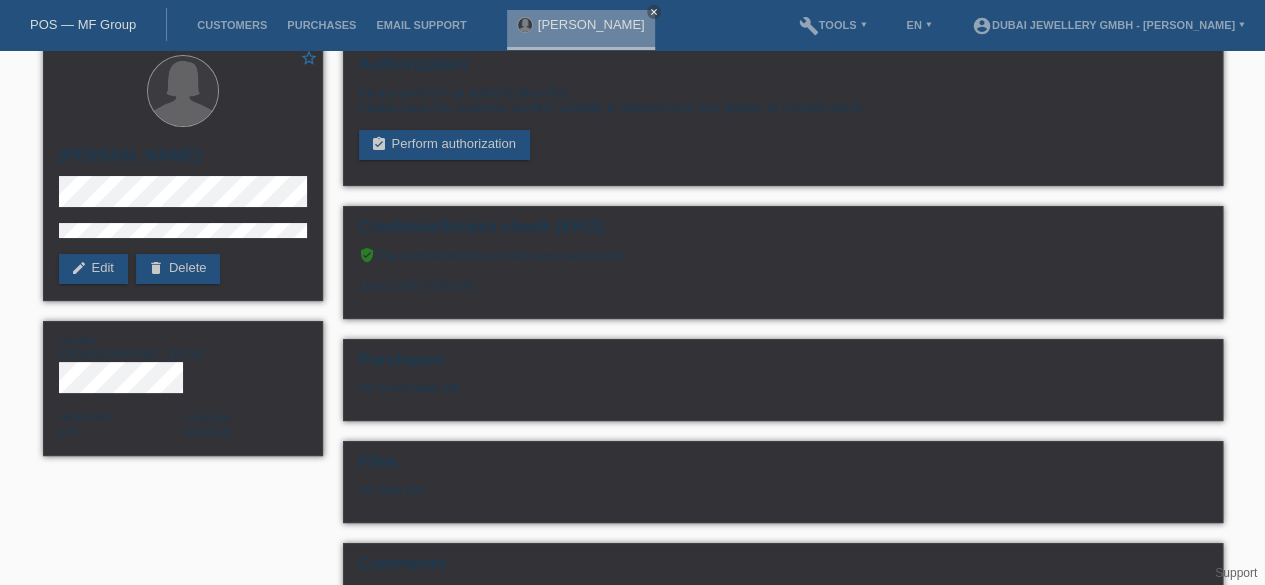 scroll, scrollTop: 0, scrollLeft: 0, axis: both 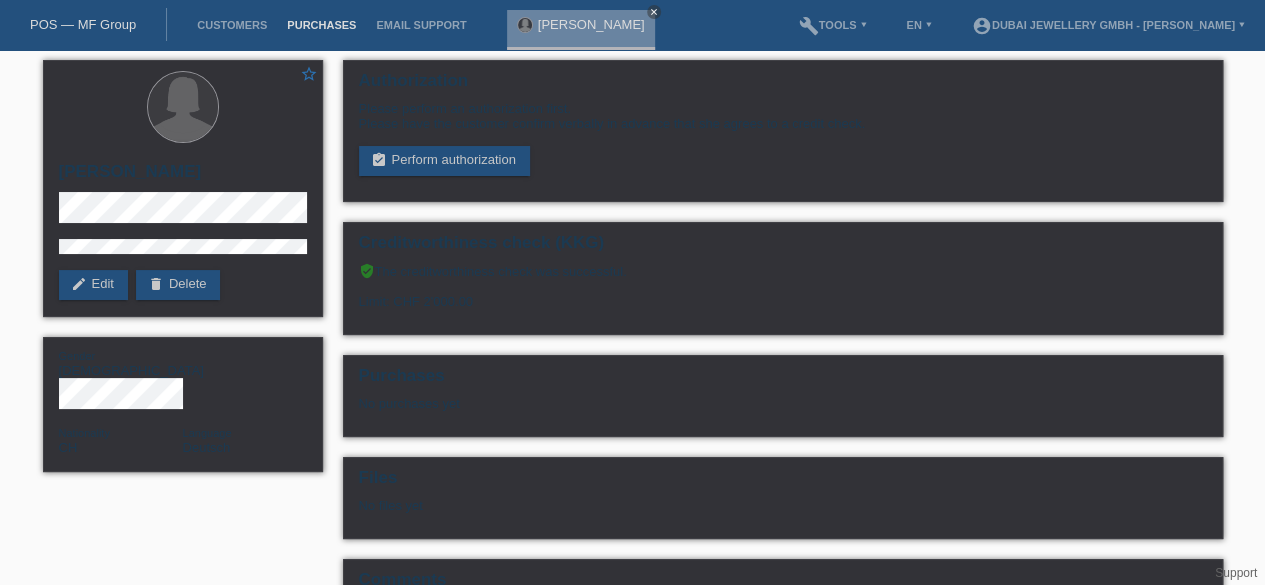 click on "Purchases" at bounding box center (321, 25) 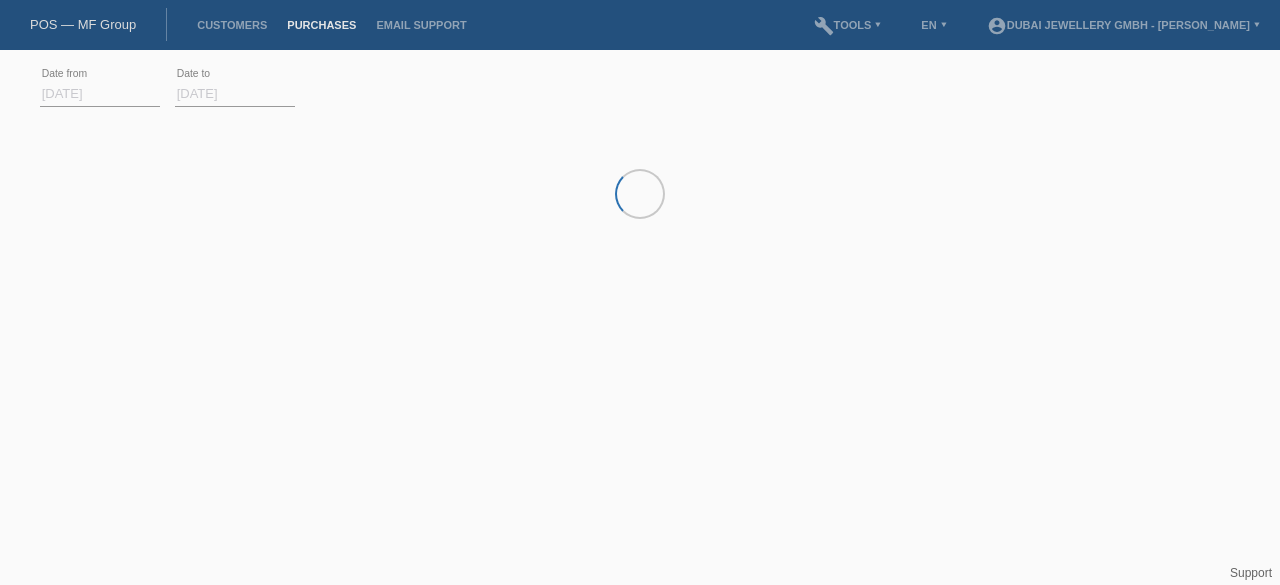 scroll, scrollTop: 0, scrollLeft: 0, axis: both 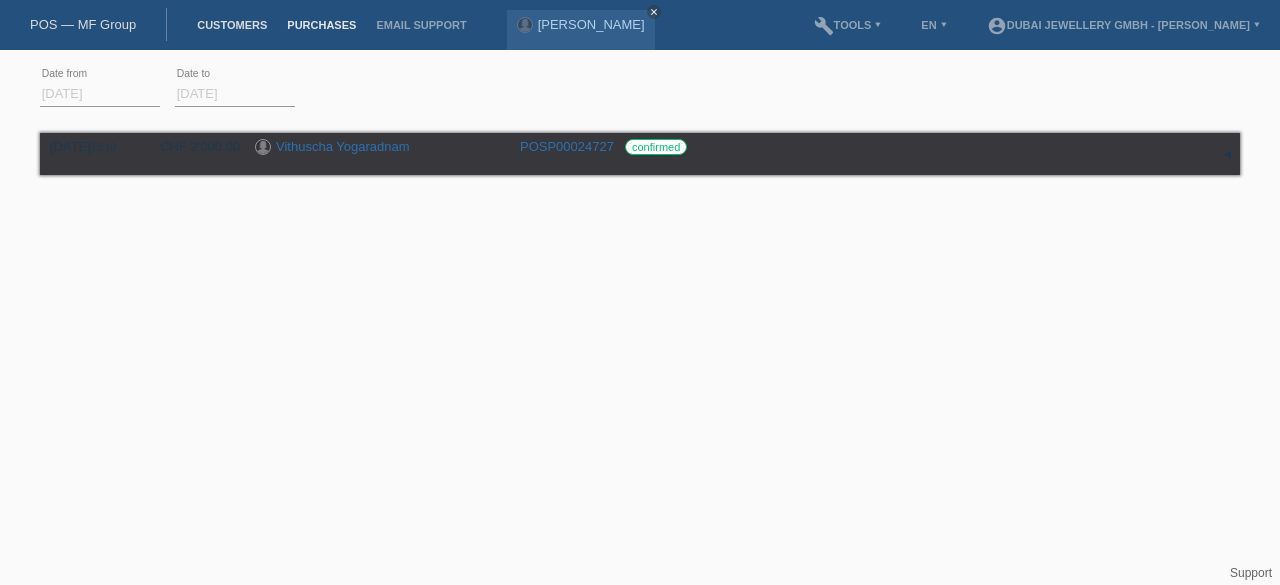 click on "Customers" at bounding box center (232, 25) 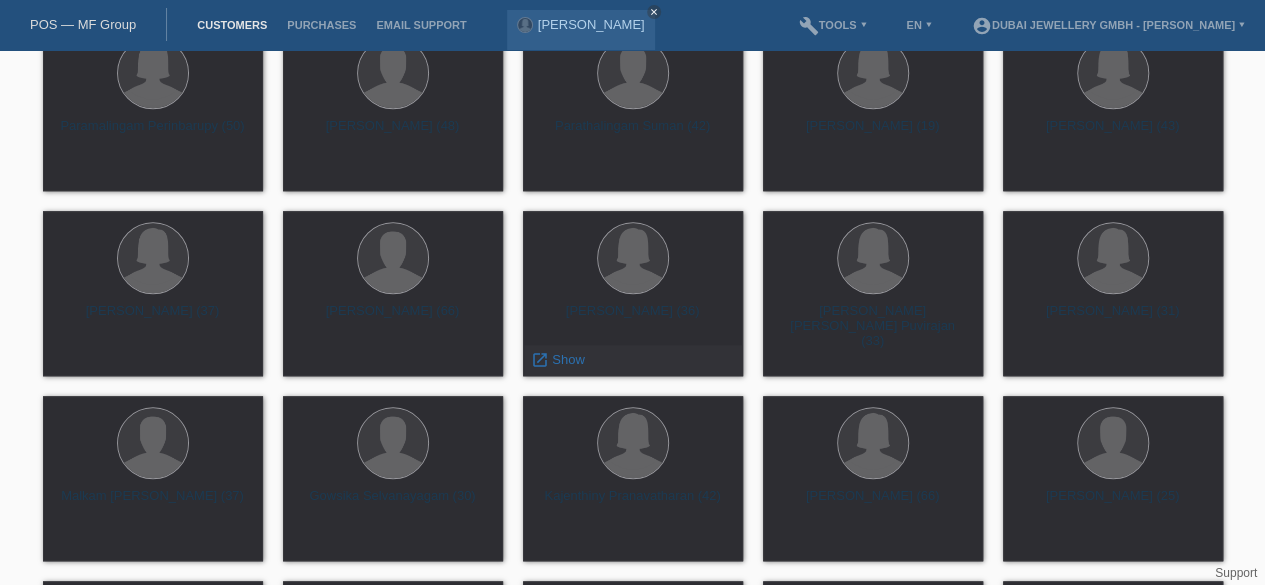 scroll, scrollTop: 844, scrollLeft: 0, axis: vertical 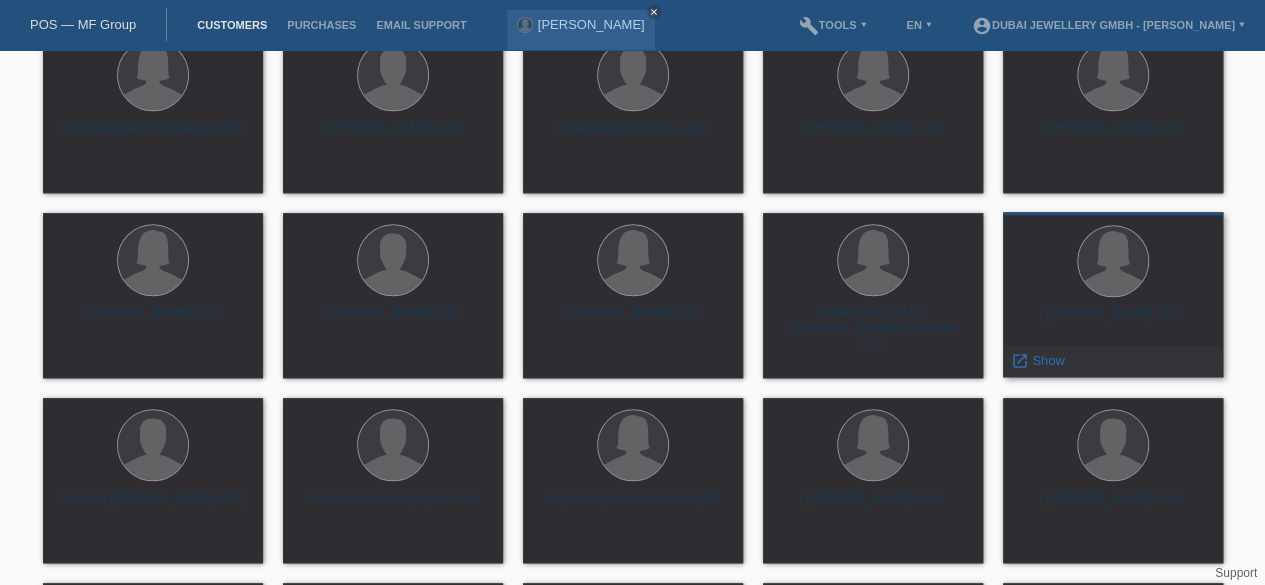 click on "[PERSON_NAME] (31)" at bounding box center (1113, 322) 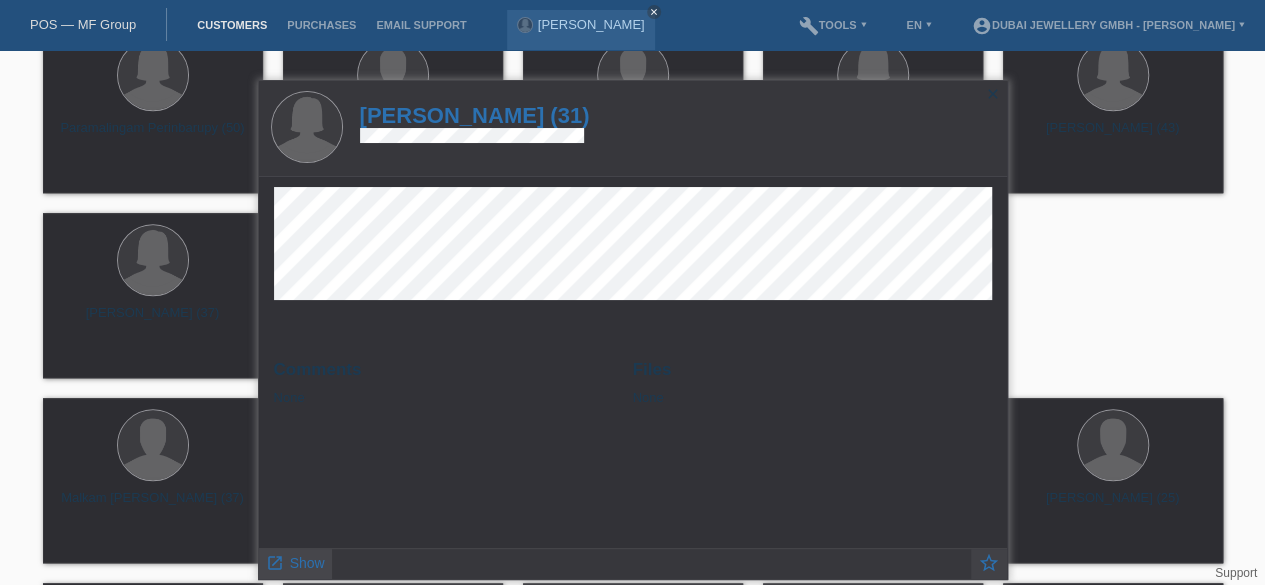 click on "Show" at bounding box center [307, 563] 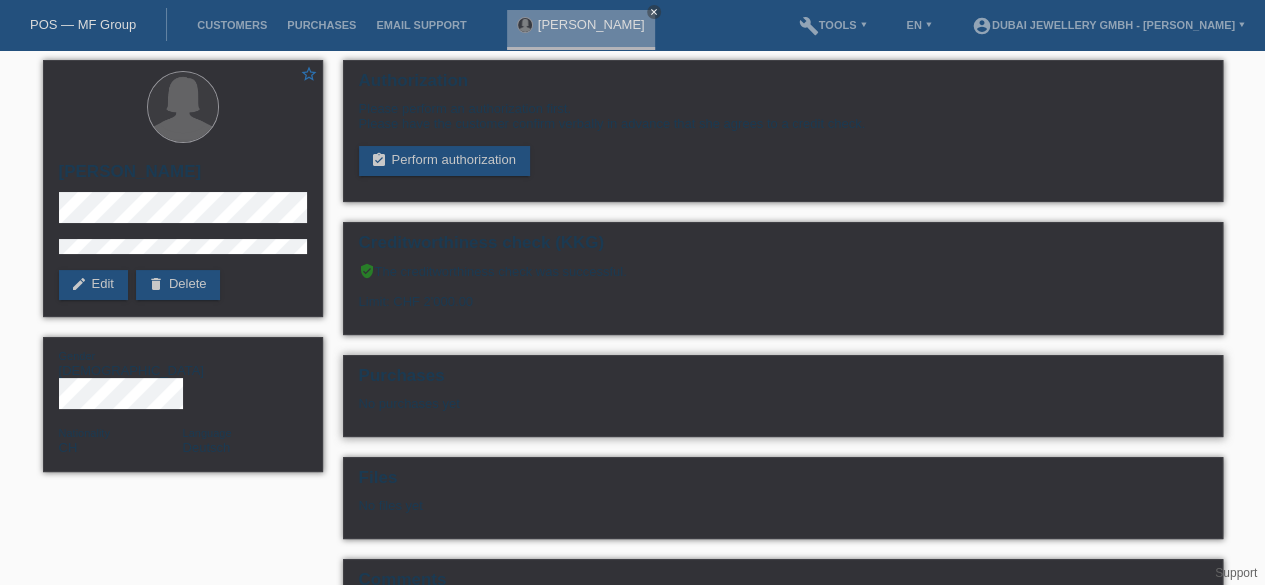 scroll, scrollTop: 106, scrollLeft: 0, axis: vertical 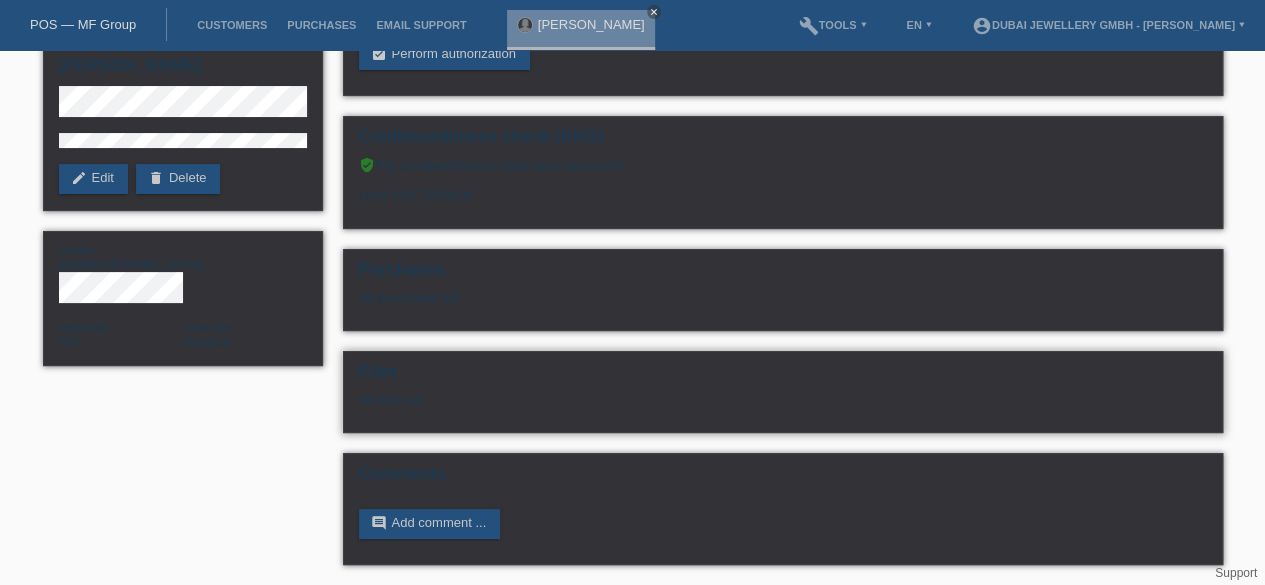 click on "No files yet" at bounding box center [664, 399] 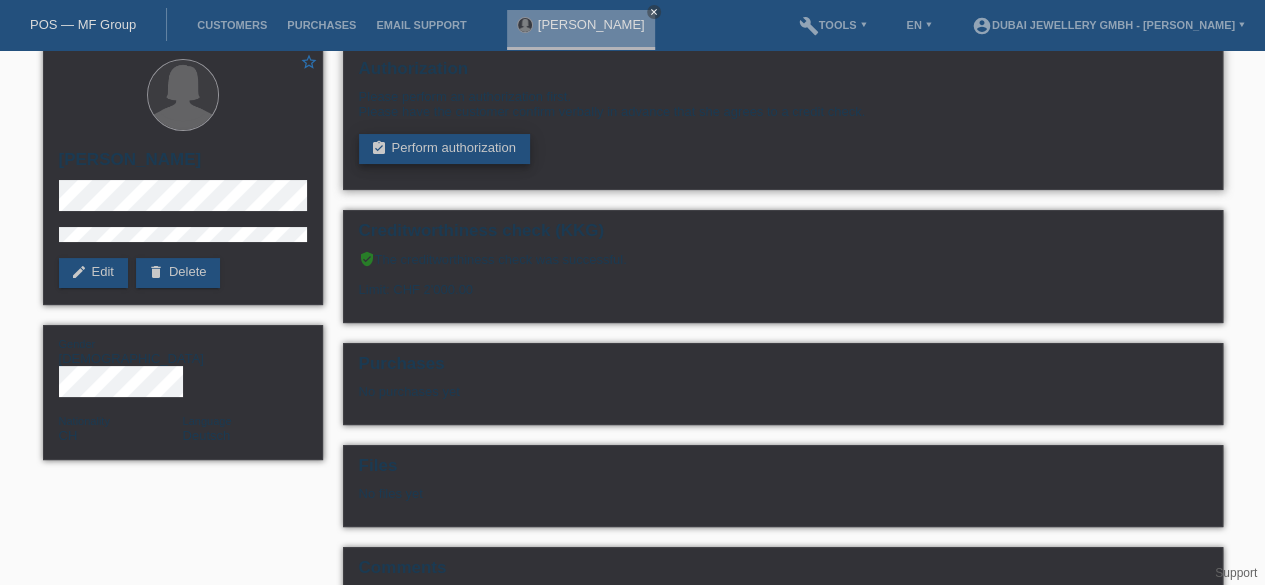 click on "assignment_turned_in  Perform authorization" at bounding box center [444, 149] 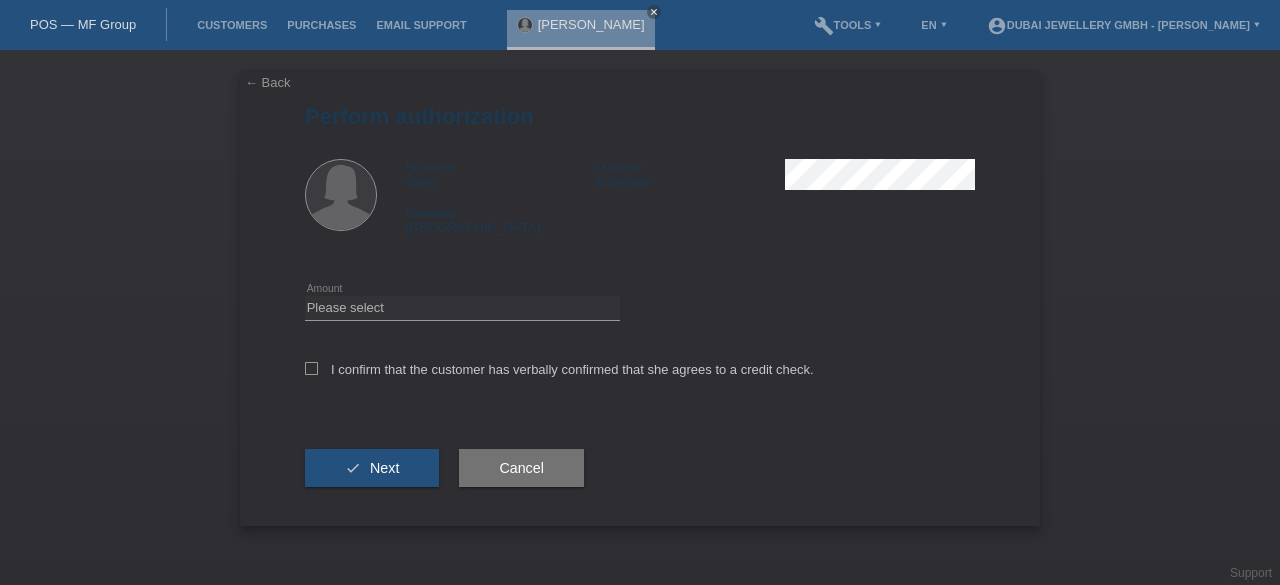 scroll, scrollTop: 0, scrollLeft: 0, axis: both 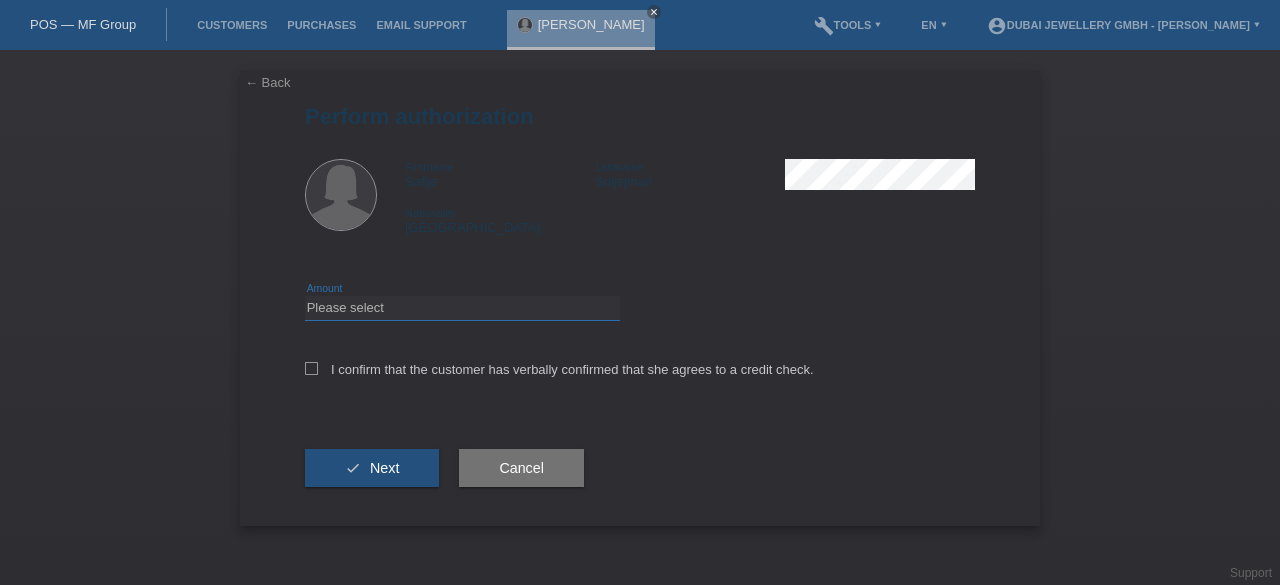 click on "Please select
CHF 1.00 - CHF 499.00
CHF 500.00 - CHF 1'999.00
CHF 2'000.00 - CHF 6'000.00" at bounding box center [462, 308] 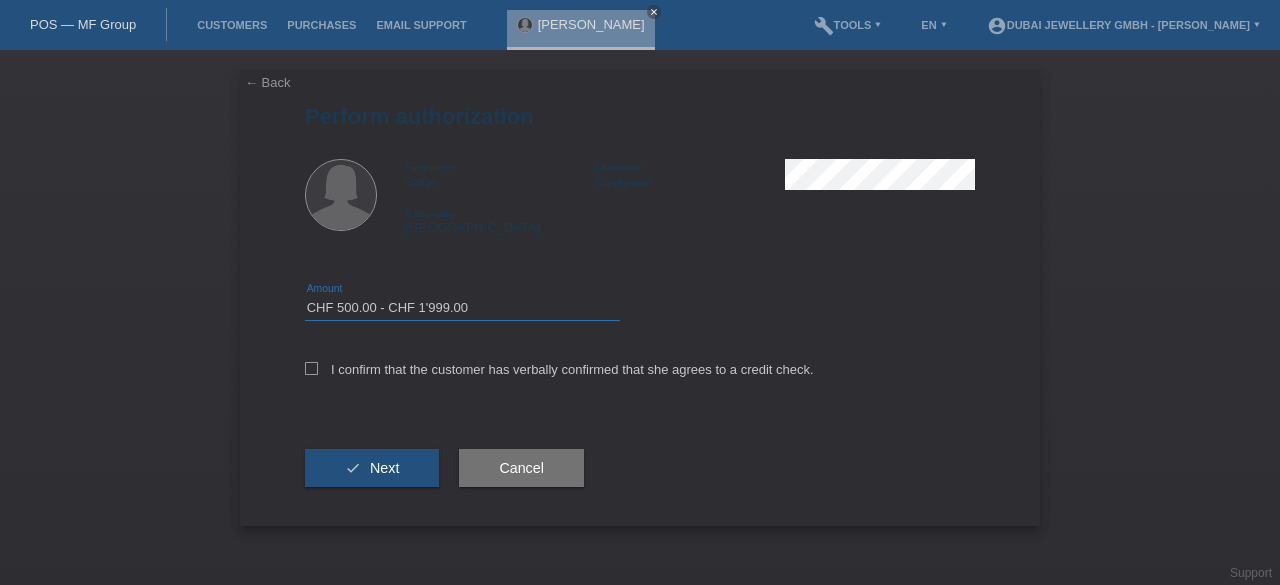 click on "Please select
CHF 1.00 - CHF 499.00
CHF 500.00 - CHF 1'999.00
CHF 2'000.00 - CHF 6'000.00" at bounding box center (462, 308) 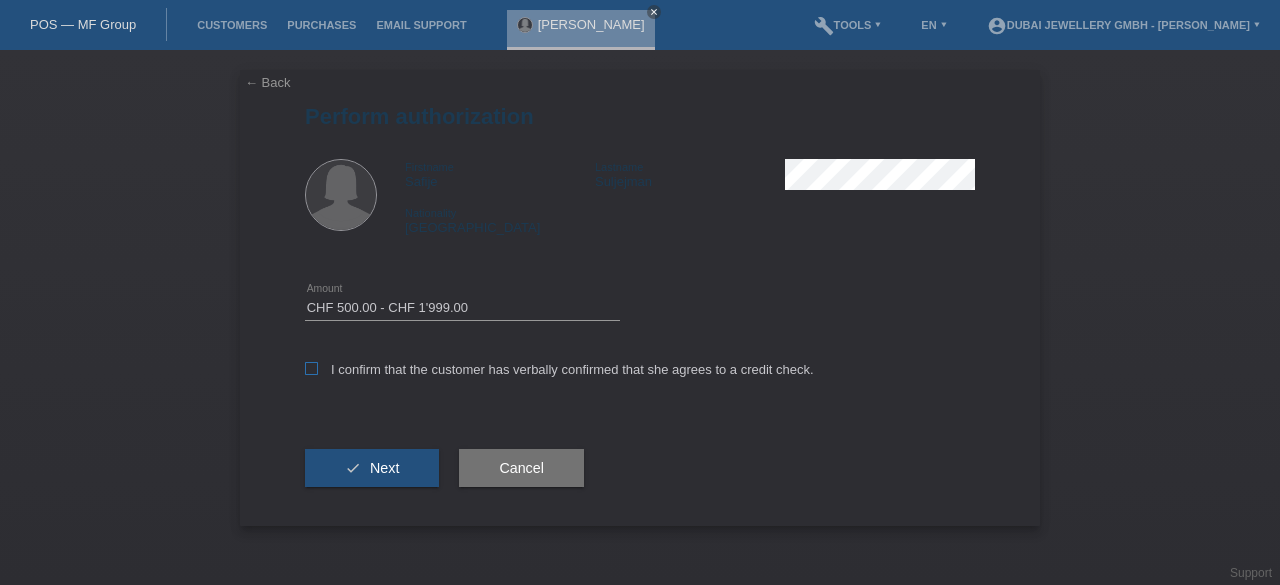 click on "I confirm that the customer has verbally confirmed that she agrees to a credit check." at bounding box center [559, 369] 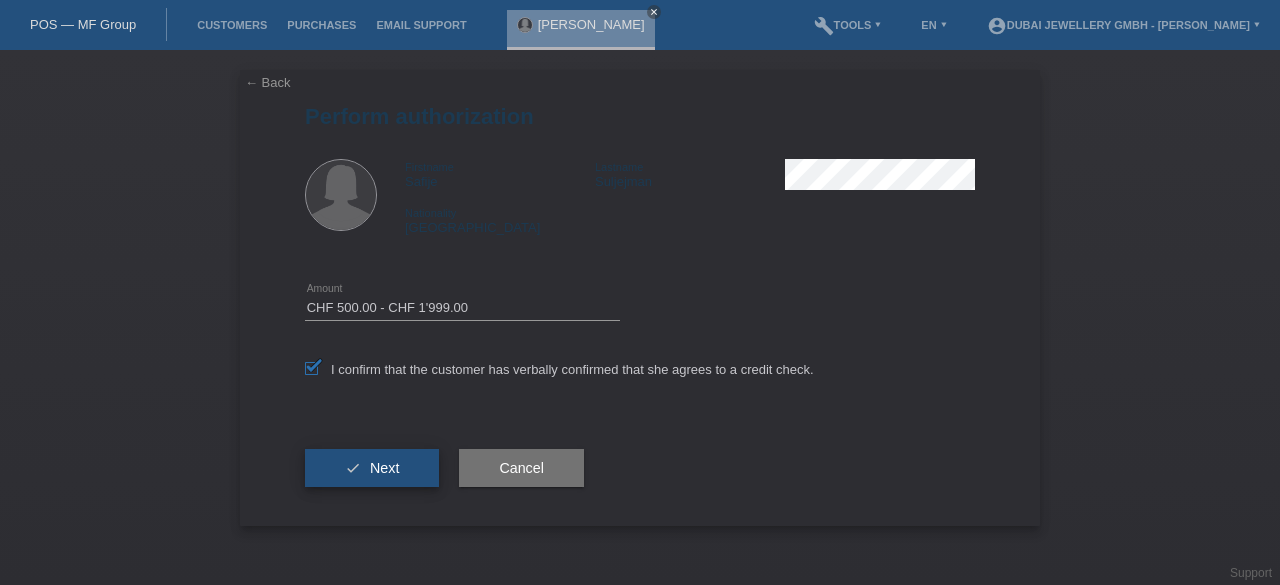drag, startPoint x: 562, startPoint y: 466, endPoint x: 406, endPoint y: 461, distance: 156.08011 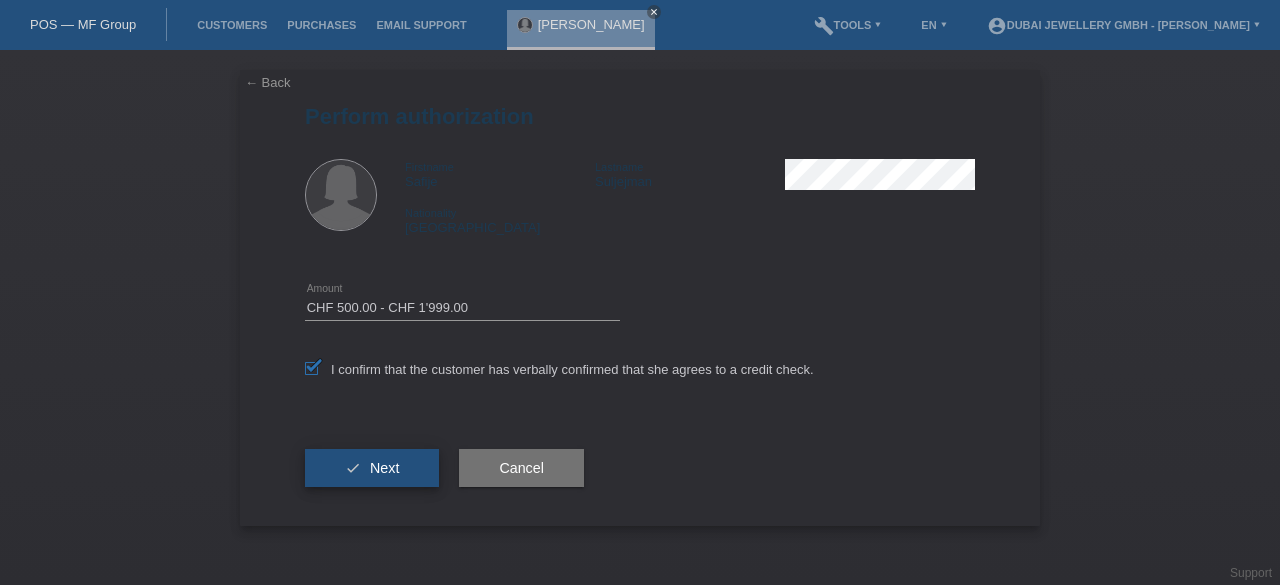 click on "check   Next
Cancel" at bounding box center [640, 468] 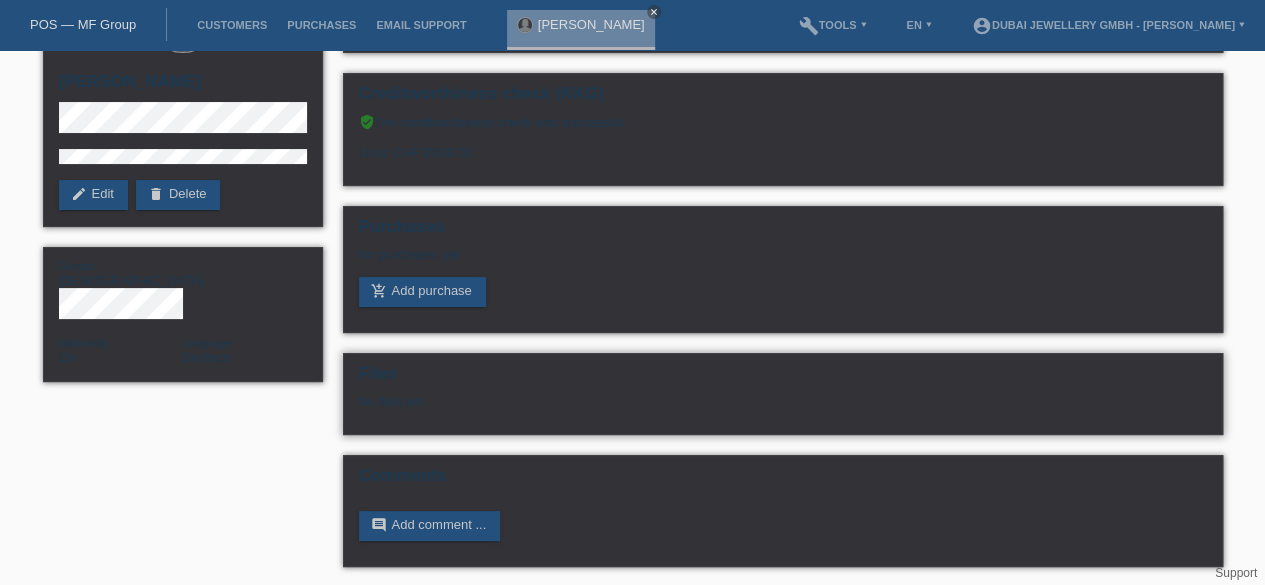 scroll, scrollTop: 92, scrollLeft: 0, axis: vertical 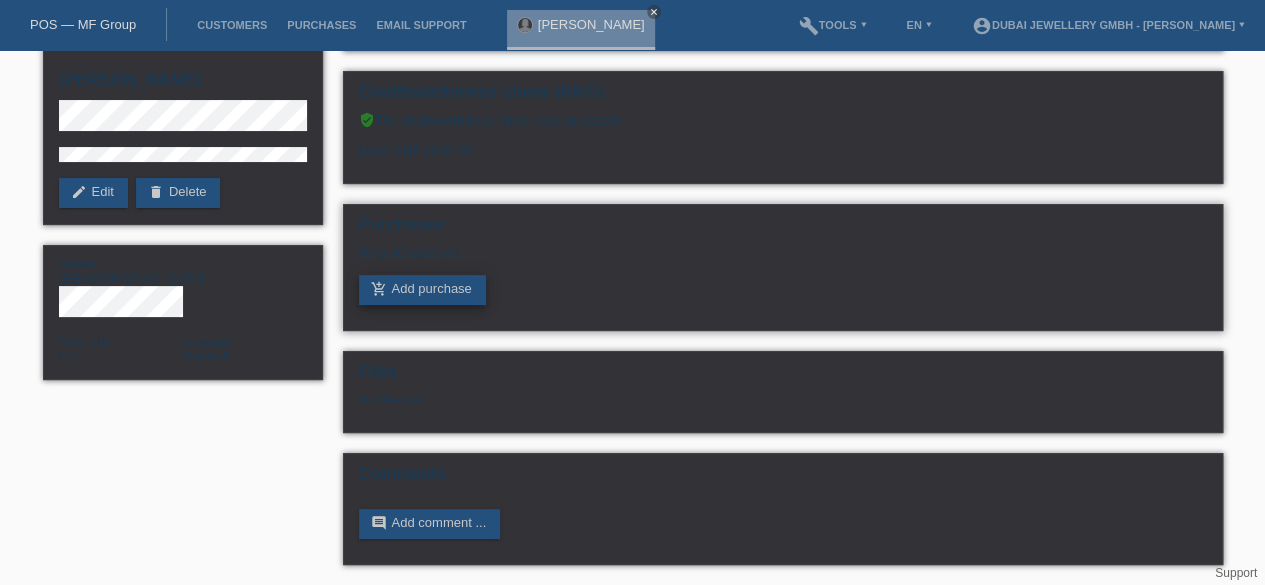 click on "add_shopping_cart  Add purchase" at bounding box center (422, 290) 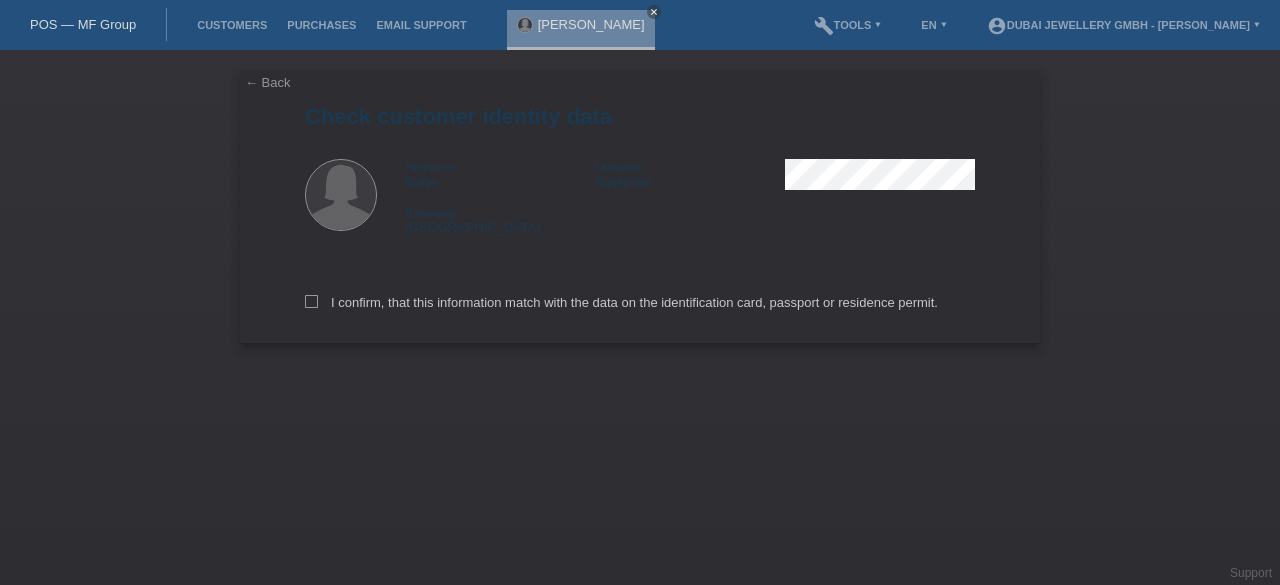 scroll, scrollTop: 0, scrollLeft: 0, axis: both 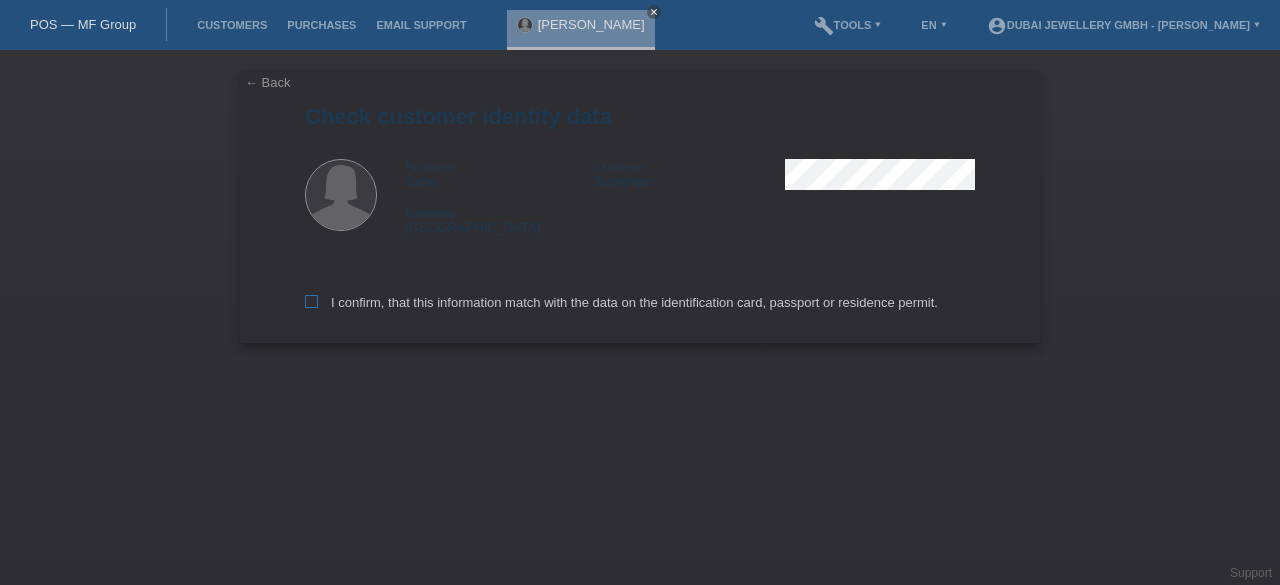 click at bounding box center (311, 301) 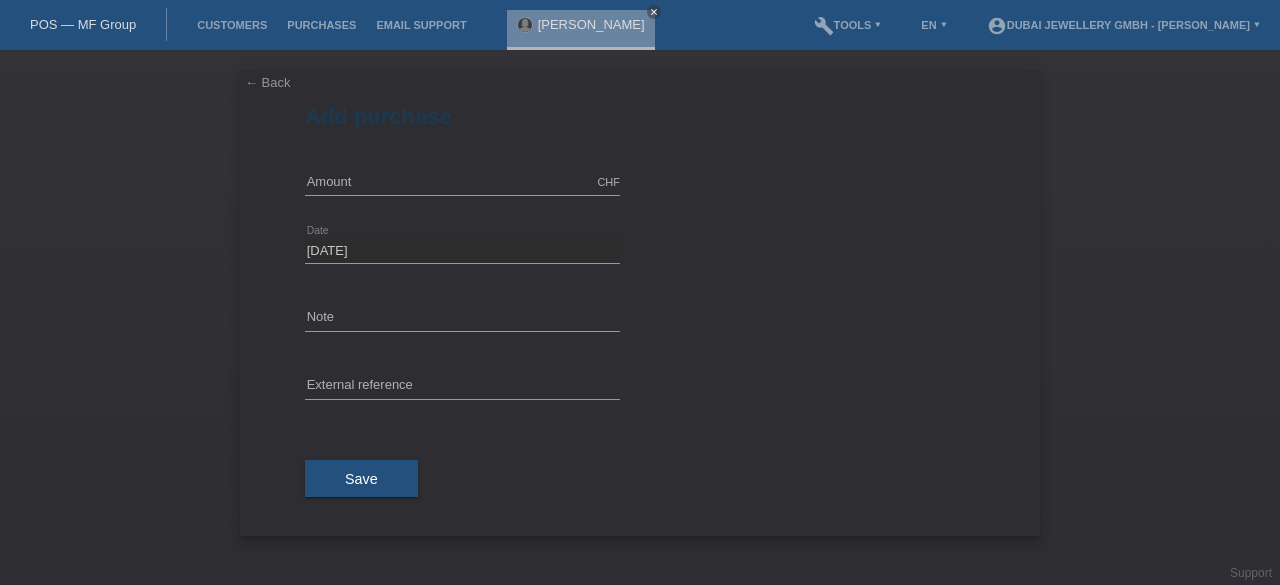 scroll, scrollTop: 0, scrollLeft: 0, axis: both 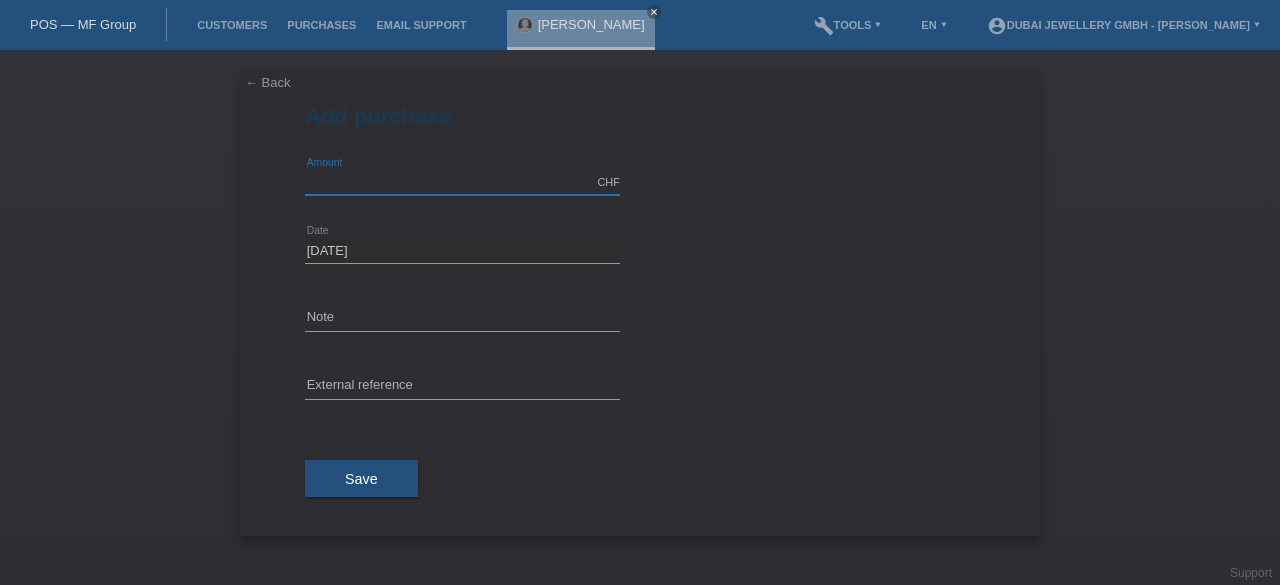 click at bounding box center [462, 182] 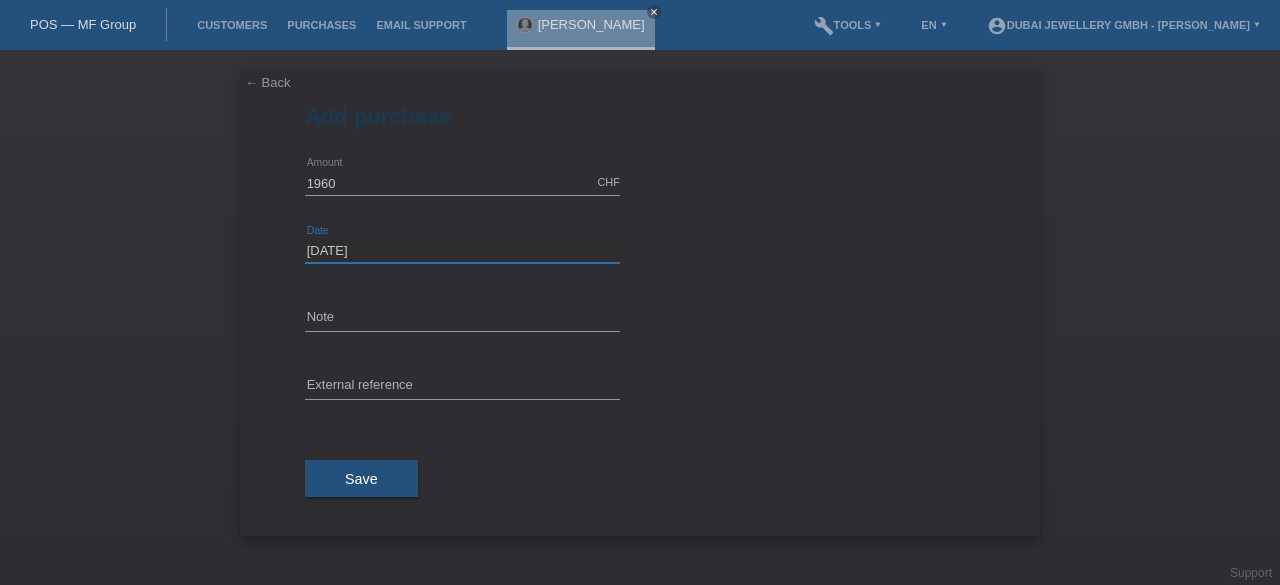 type on "1960.00" 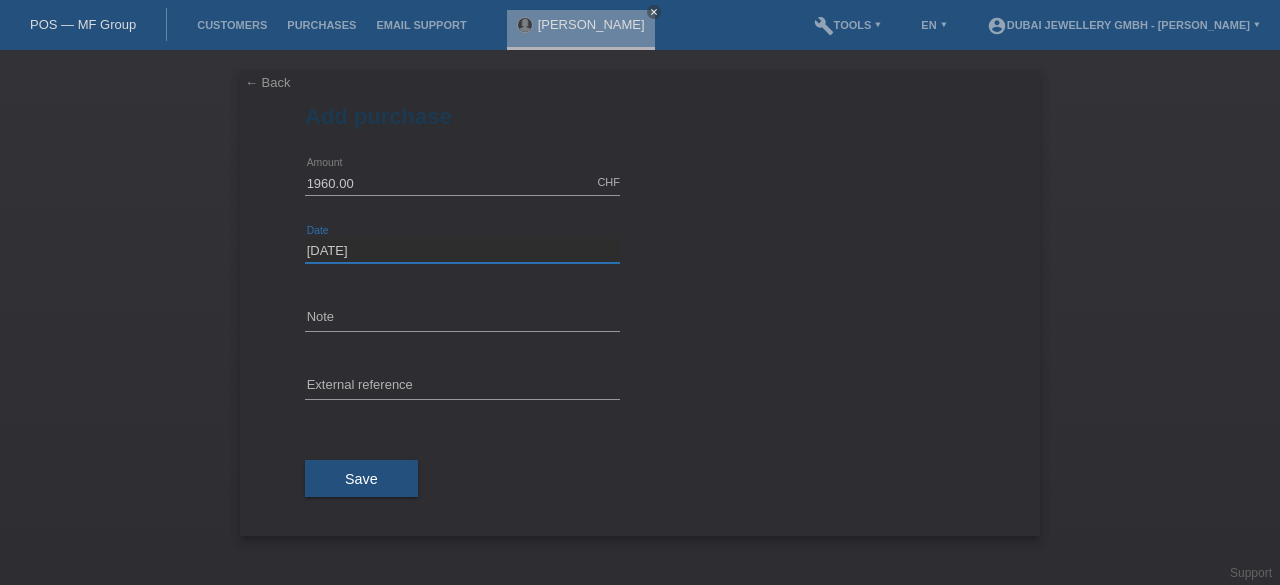 click on "[DATE]" at bounding box center [462, 250] 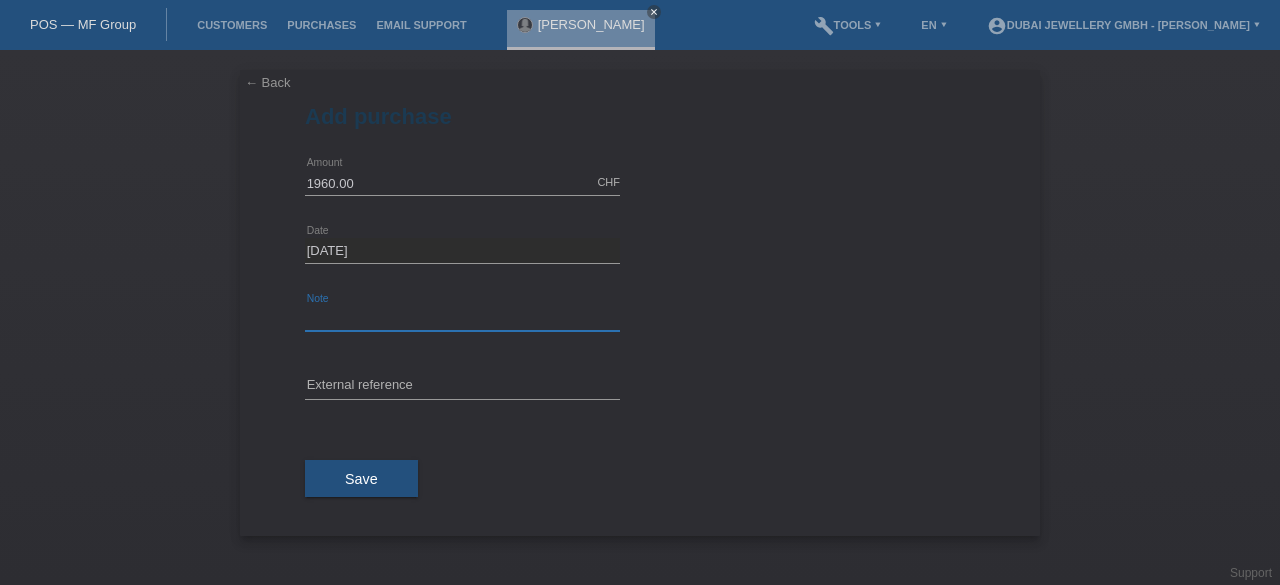 click at bounding box center (462, 318) 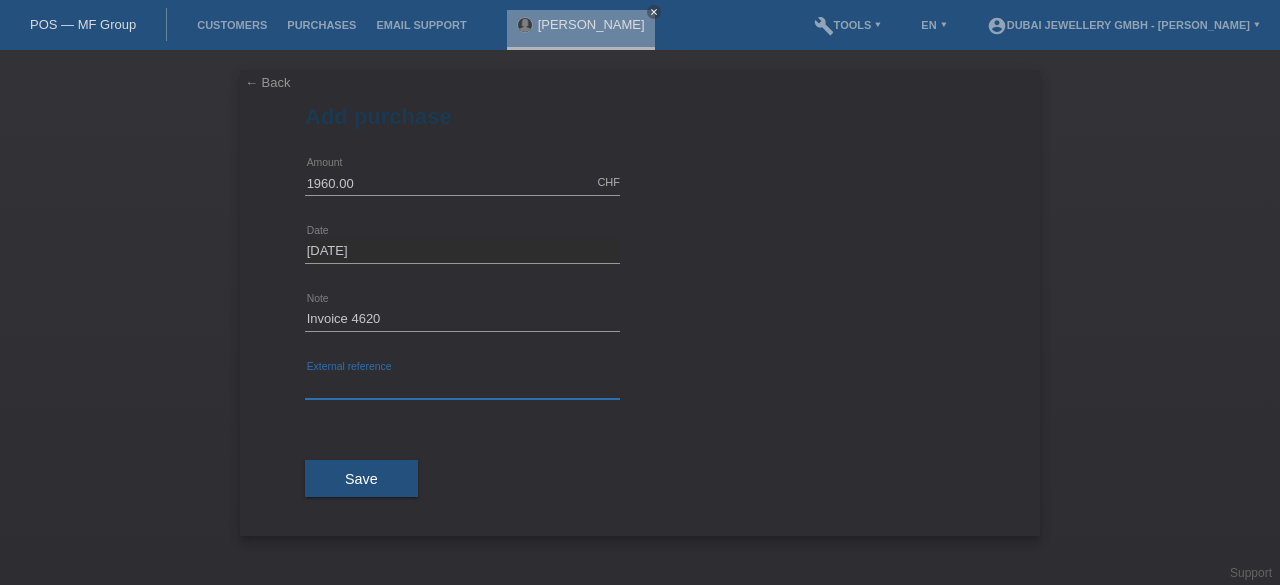 click at bounding box center (462, 386) 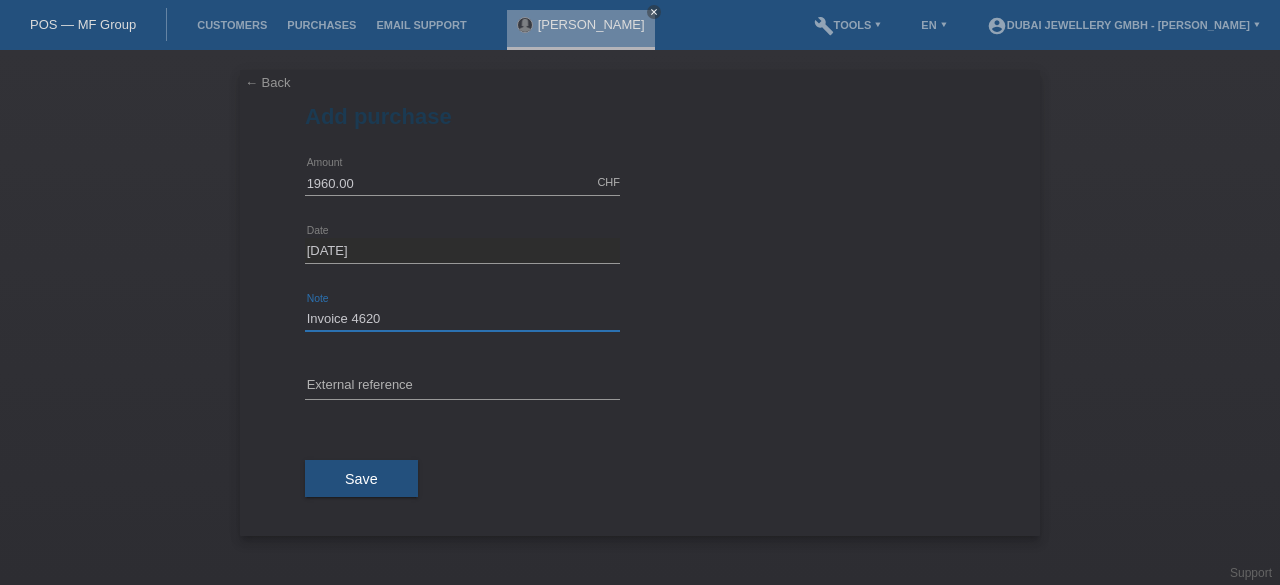 click on "Invoice 4620" at bounding box center [462, 318] 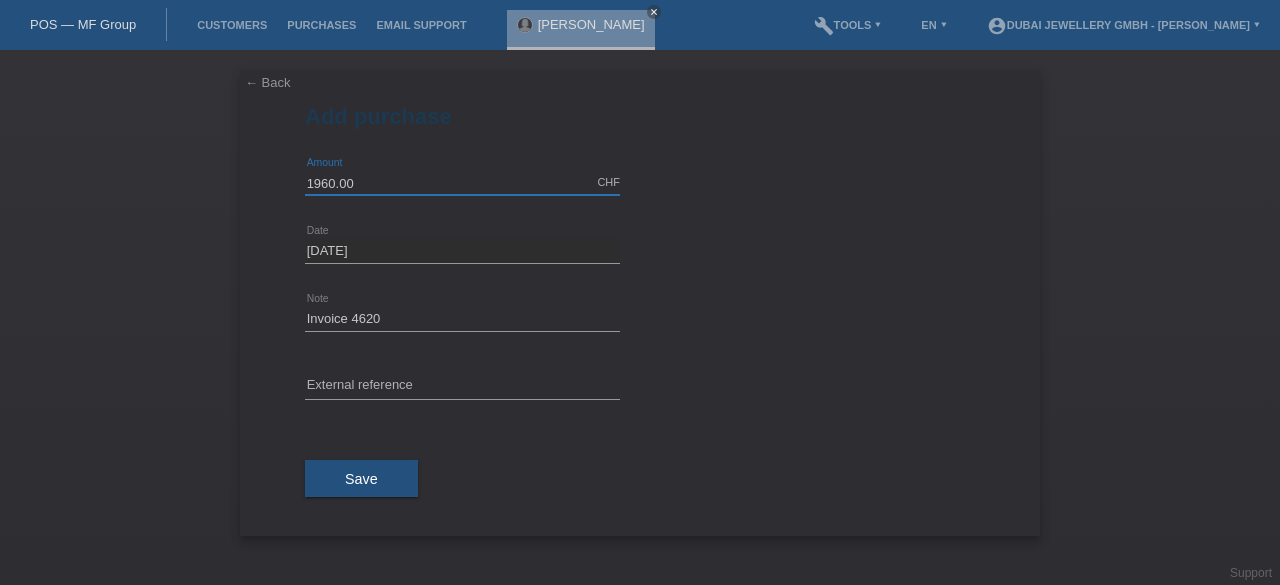 click on "1960.00" at bounding box center [462, 182] 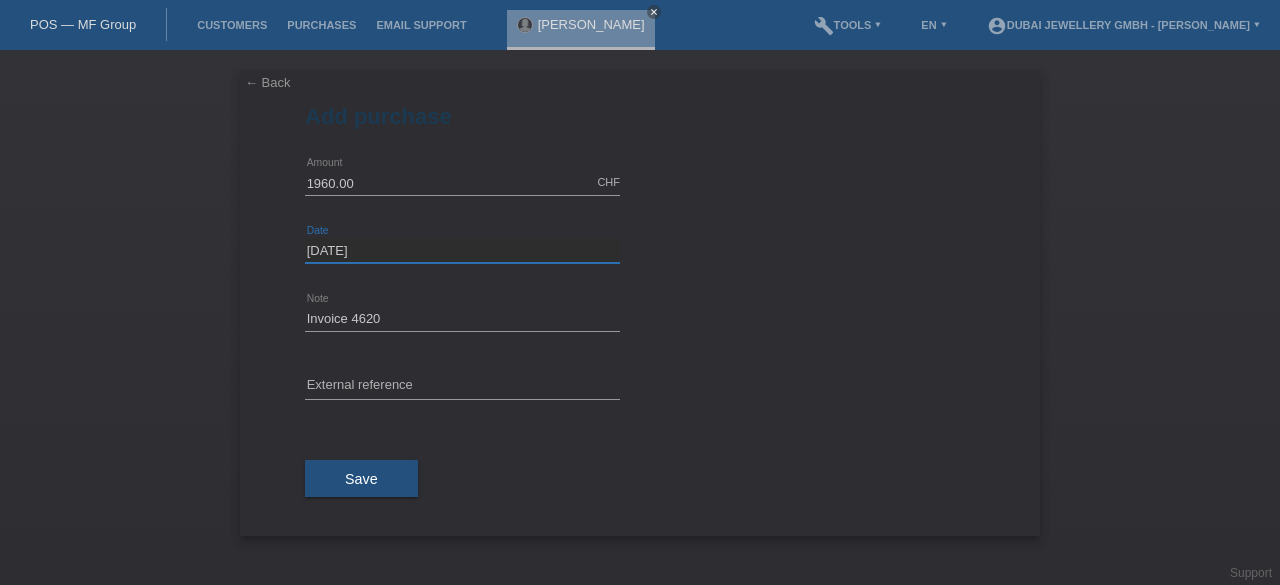 click on "[DATE]" at bounding box center [462, 250] 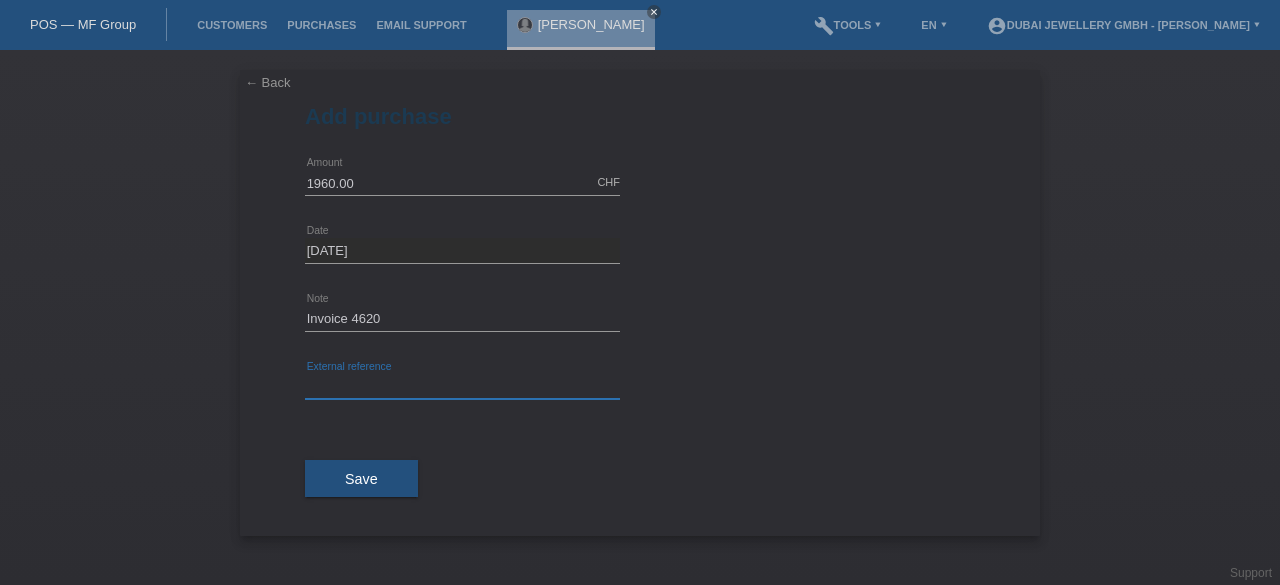 click at bounding box center [462, 386] 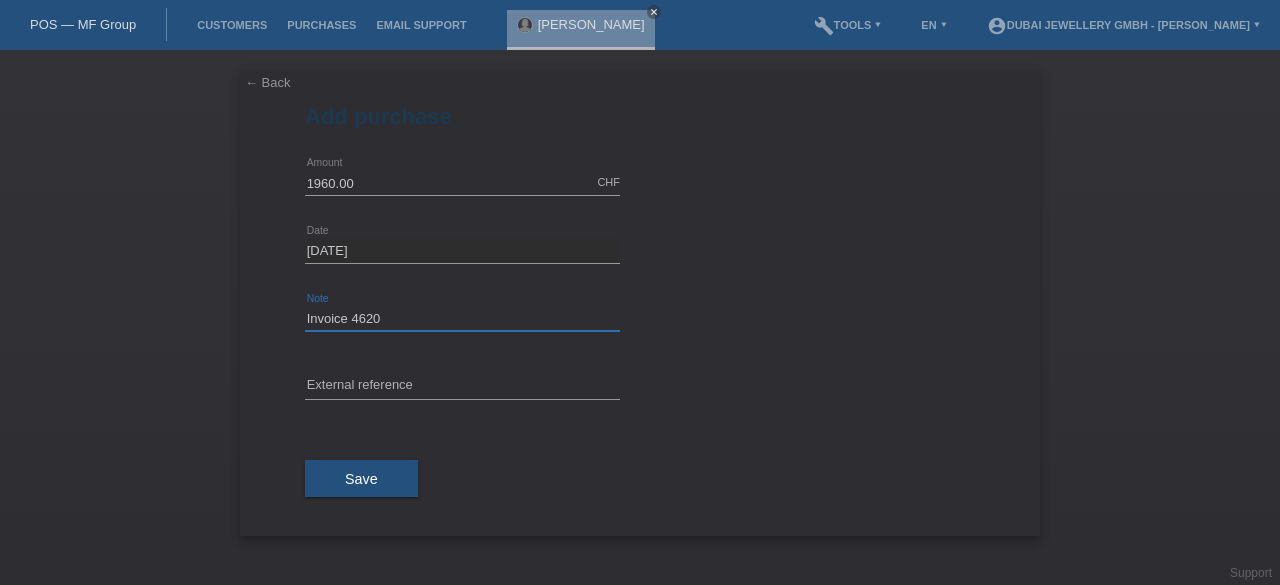 click on "Invoice 4620" at bounding box center [462, 318] 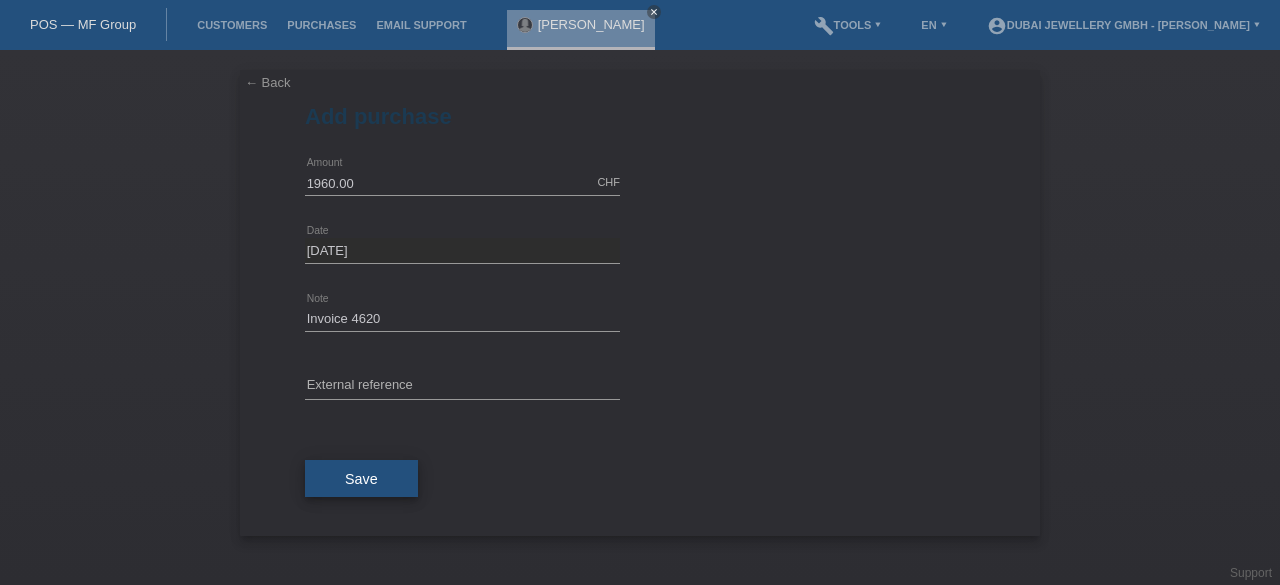 click on "Save" at bounding box center [361, 479] 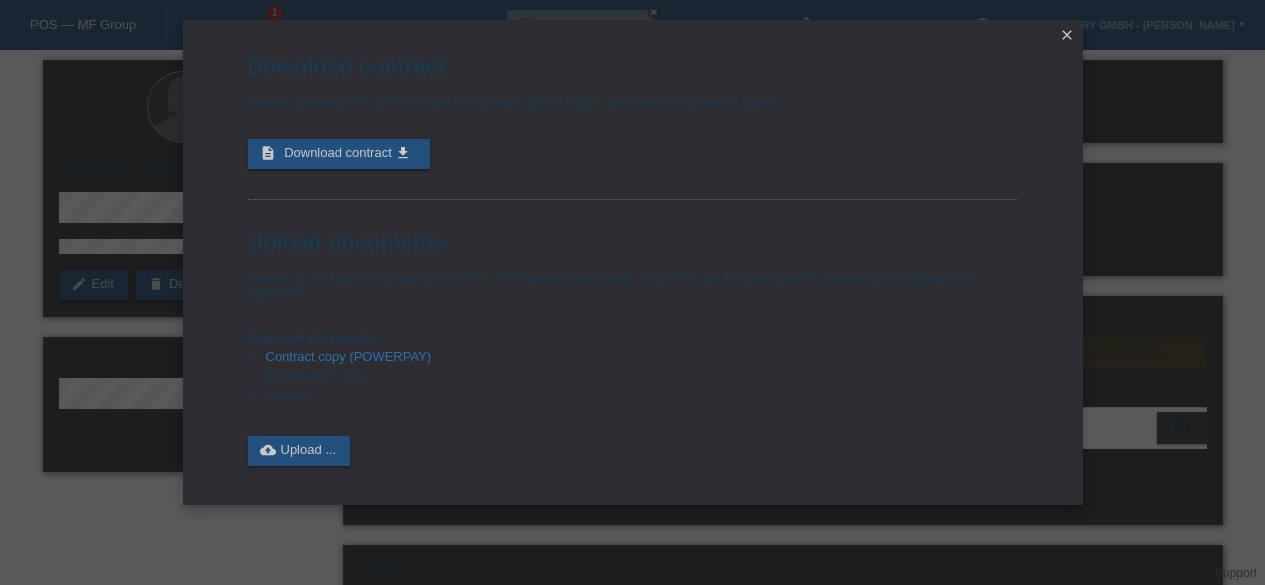 scroll, scrollTop: 0, scrollLeft: 0, axis: both 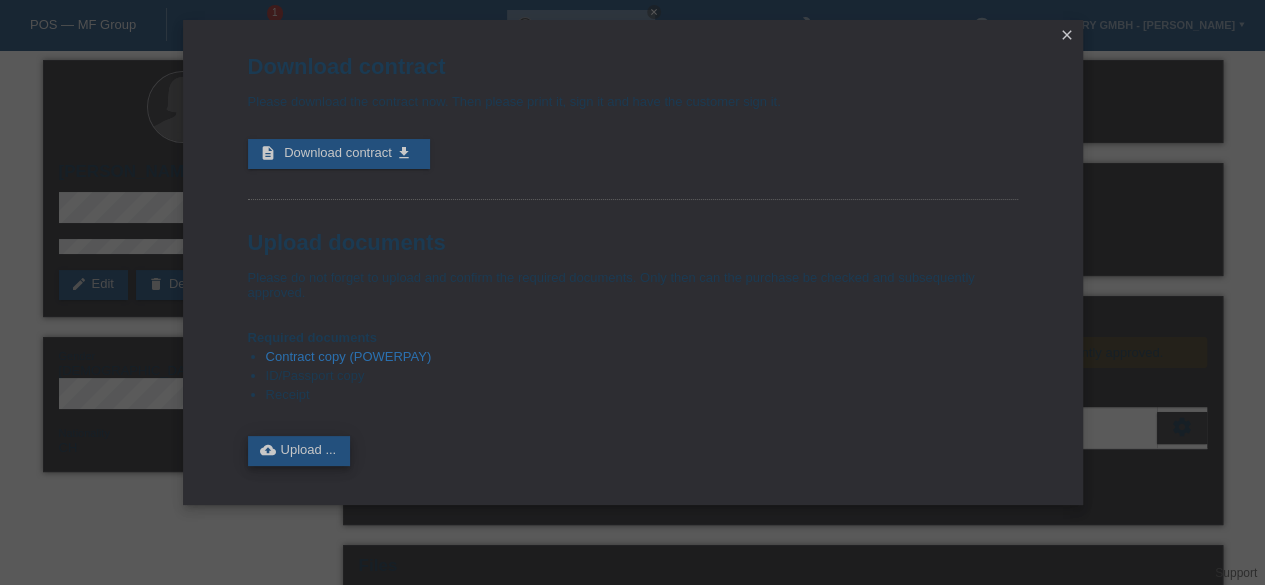 click on "cloud_upload  Upload ..." at bounding box center [299, 451] 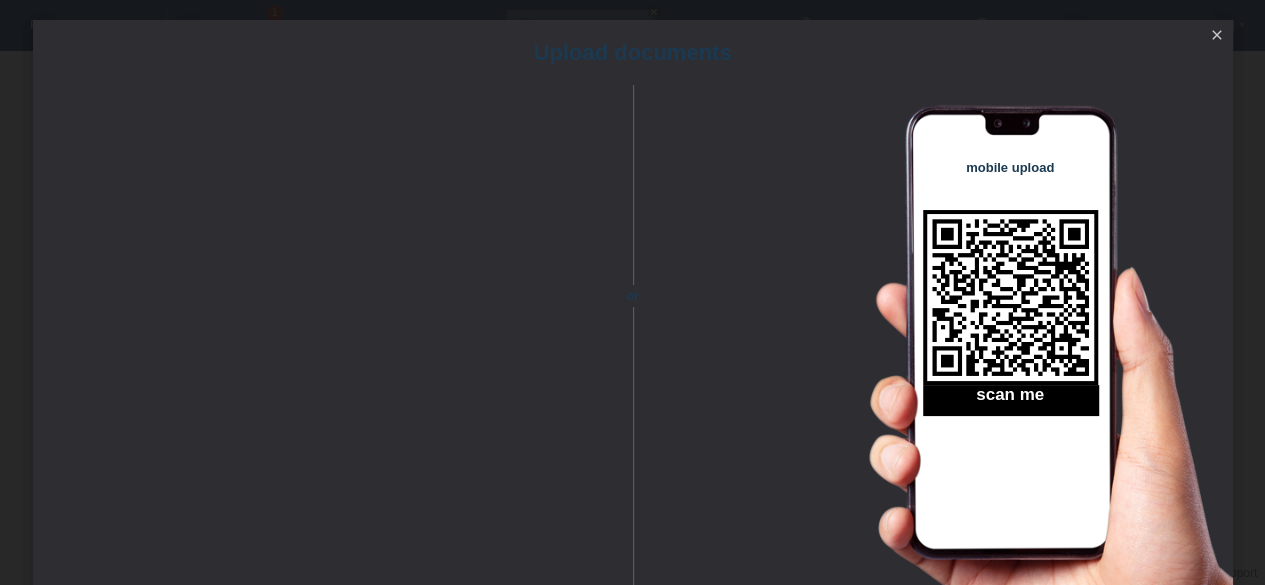click on "close" at bounding box center (1217, 35) 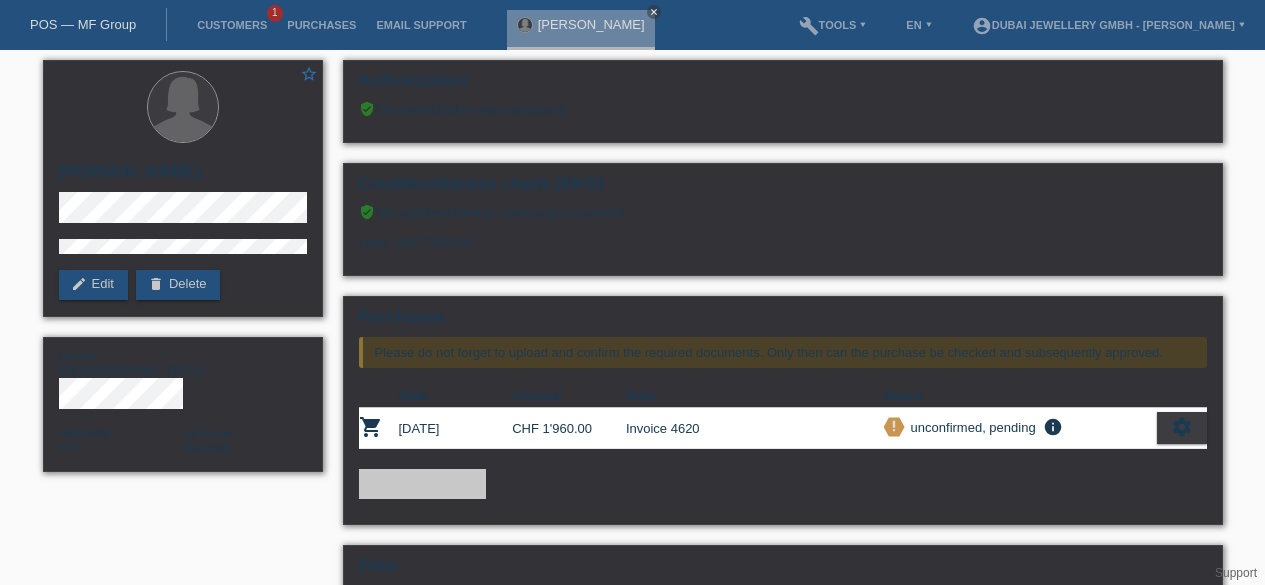 scroll, scrollTop: 0, scrollLeft: 0, axis: both 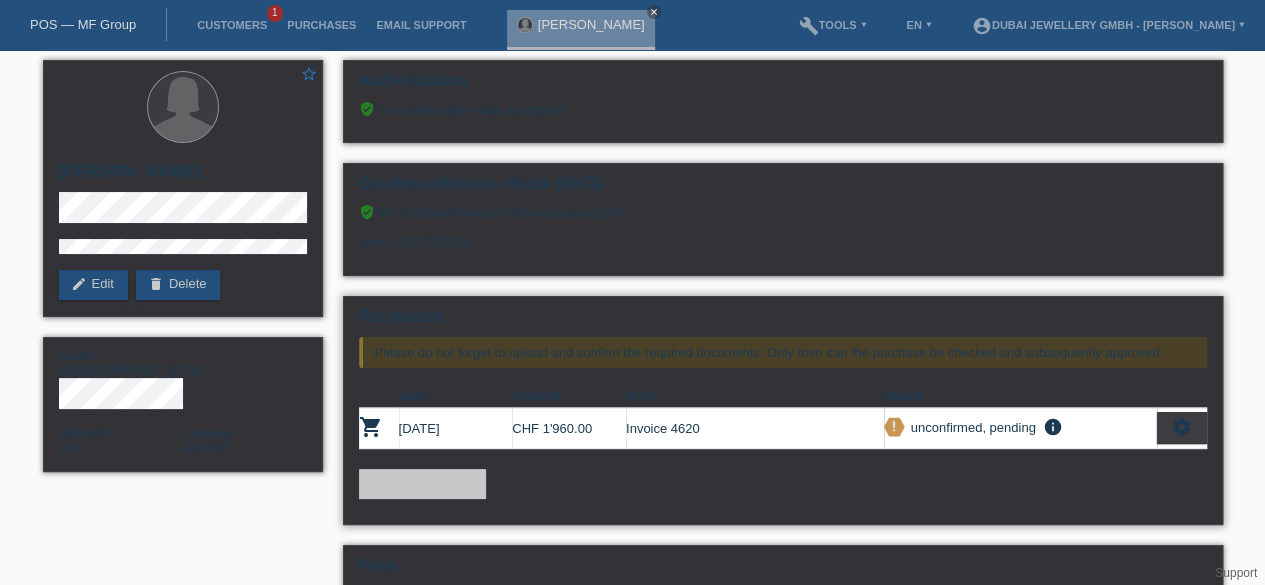 click on "settings
fullscreen   Show
description   Download terms   get_app
description   Download contract   get_app cancel" at bounding box center (1182, 428) 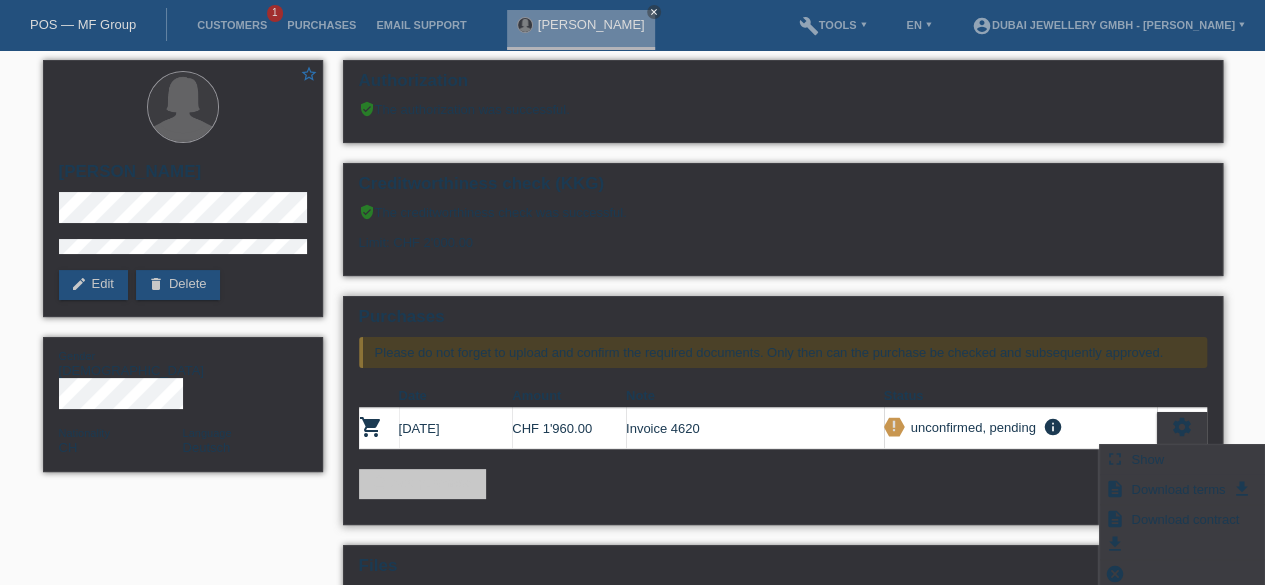 click on "priority_high
unconfirmed, pending
info
Please do not forget to upload and confirm the required documents. Only then can the purchase be checked and subsequently approved." at bounding box center [1020, 428] 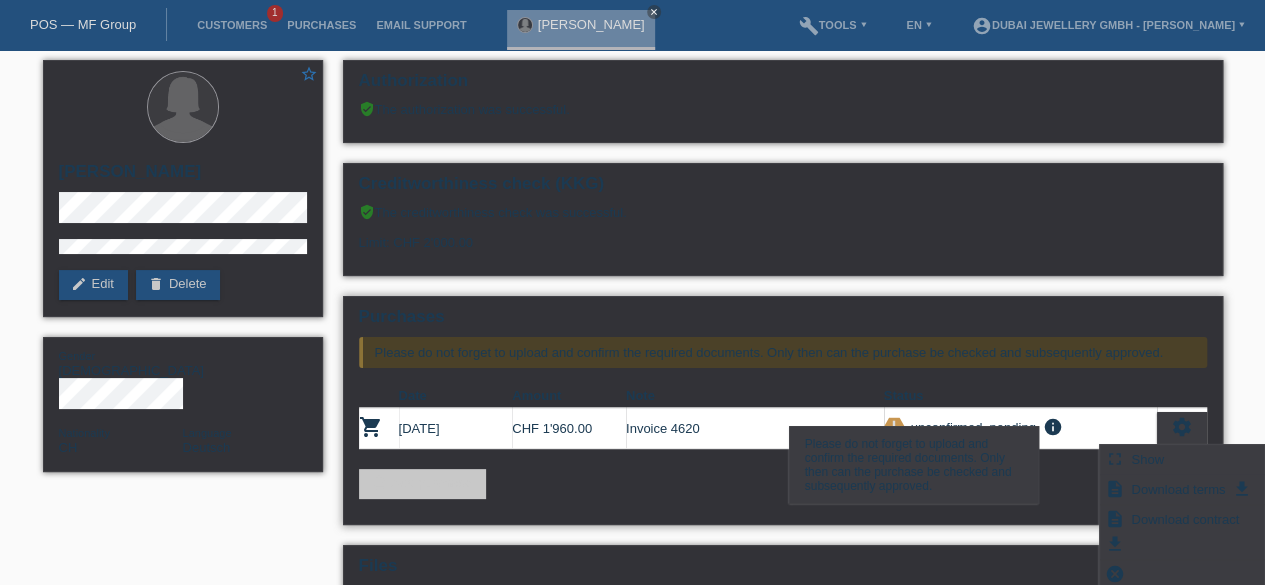 click on "info" at bounding box center (1053, 427) 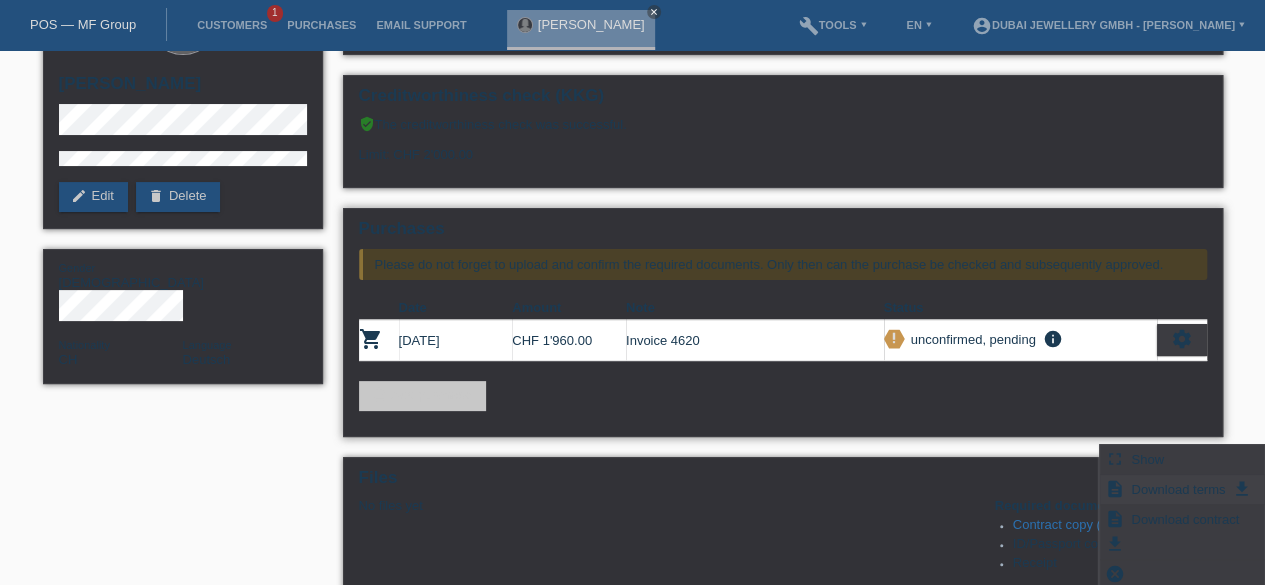 scroll, scrollTop: 106, scrollLeft: 0, axis: vertical 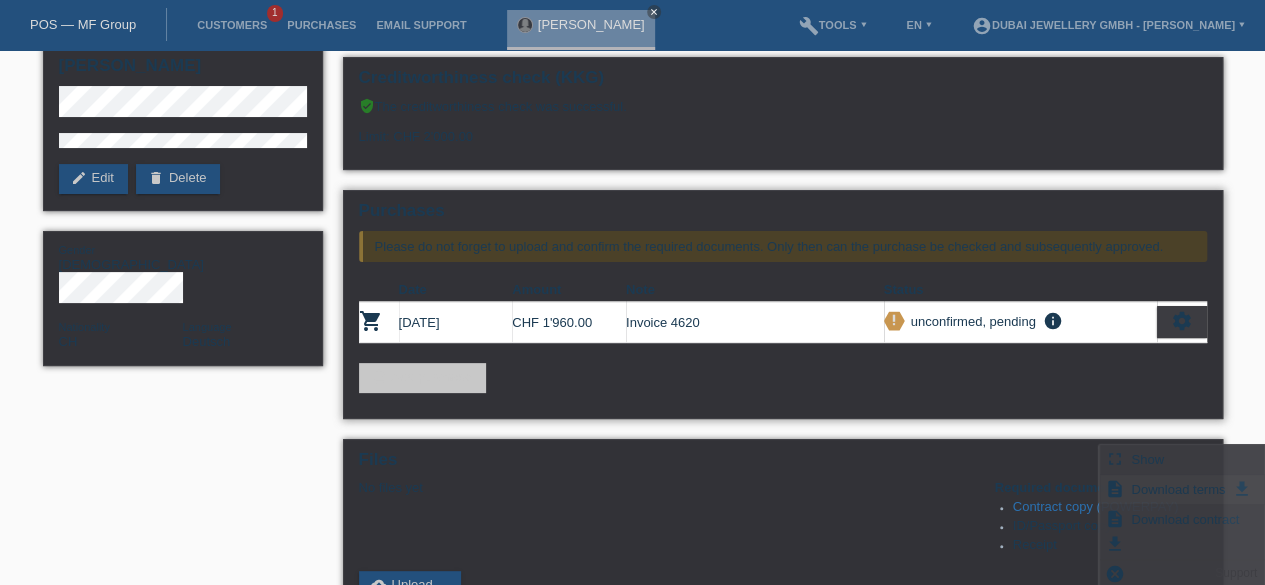 click on "Download terms" at bounding box center (1178, 489) 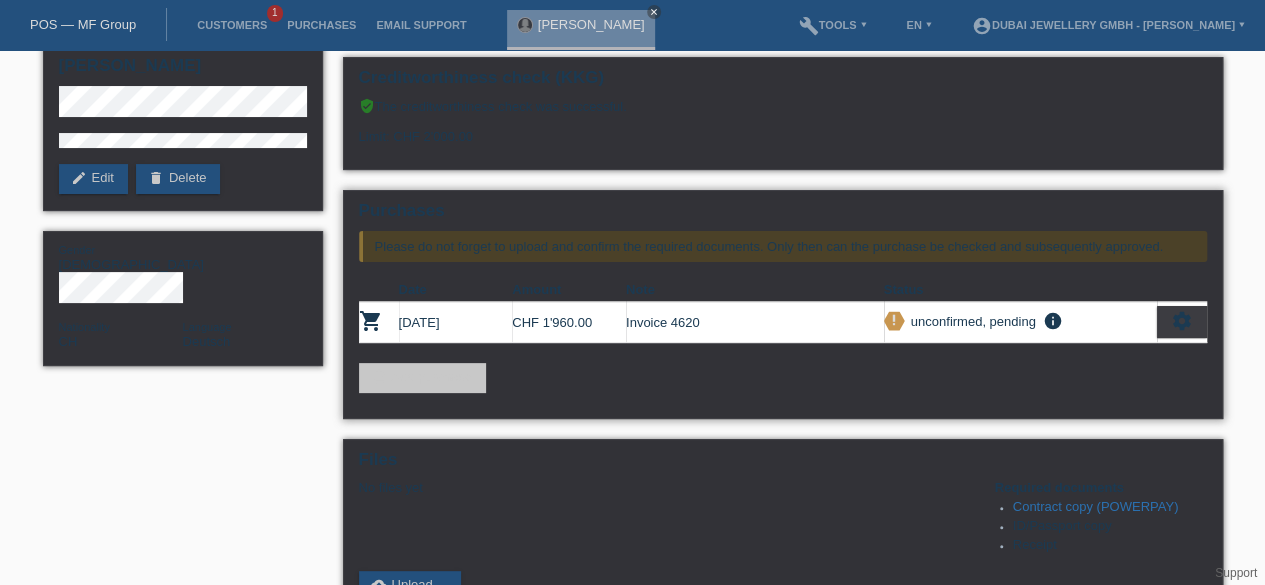 click on "[DATE]" at bounding box center (456, 322) 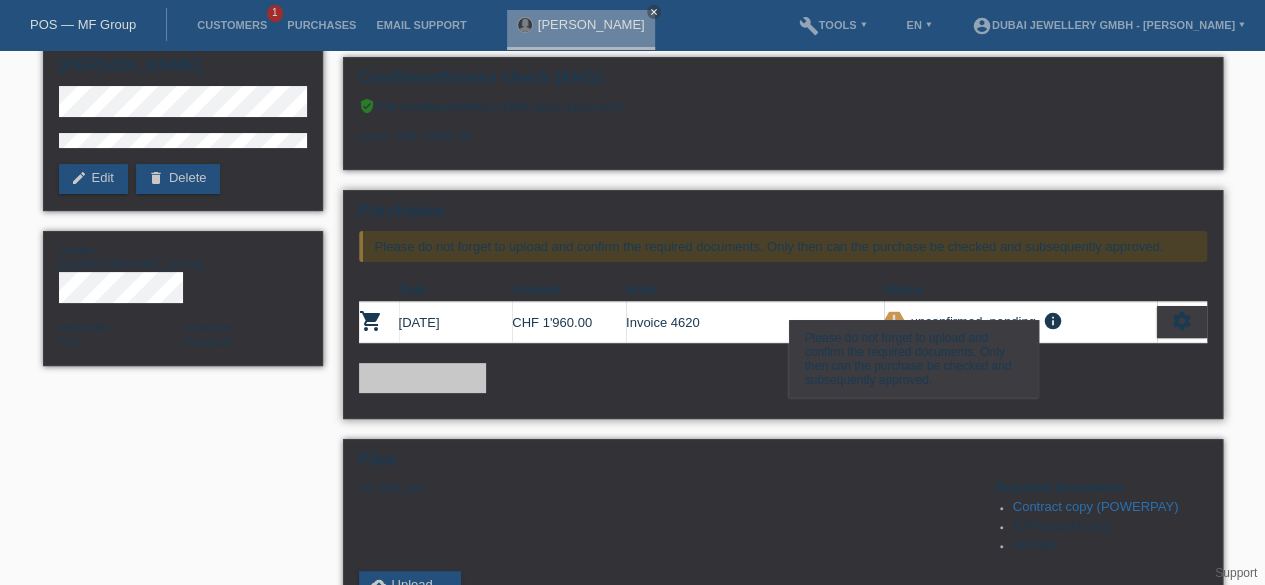 click on "info" at bounding box center [1053, 321] 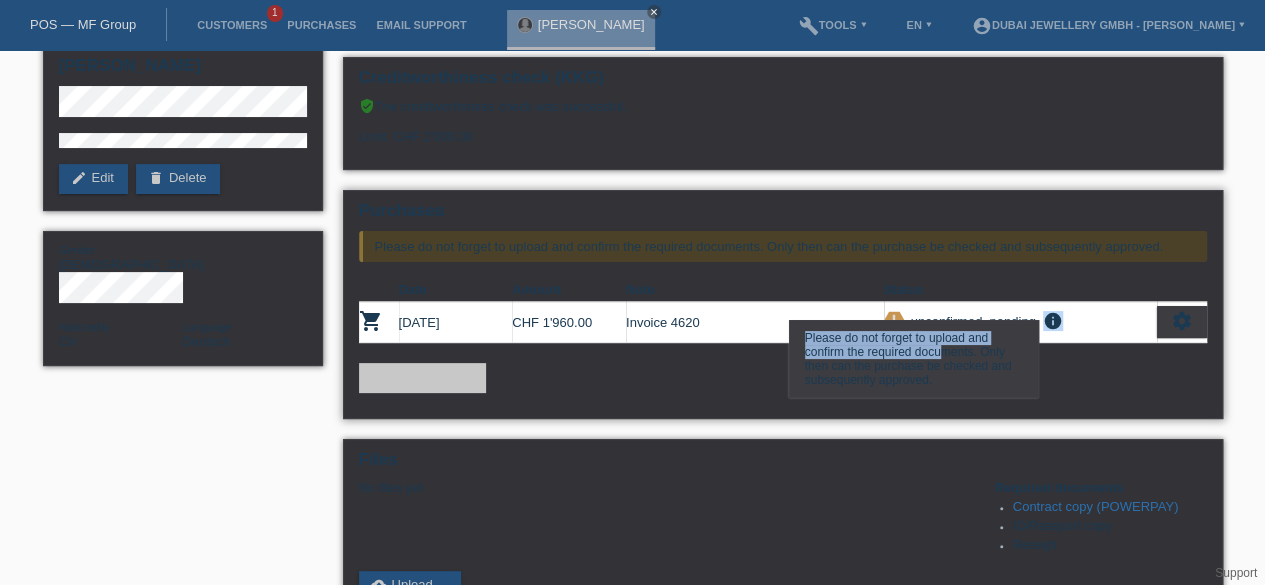 click on "info" at bounding box center [1053, 321] 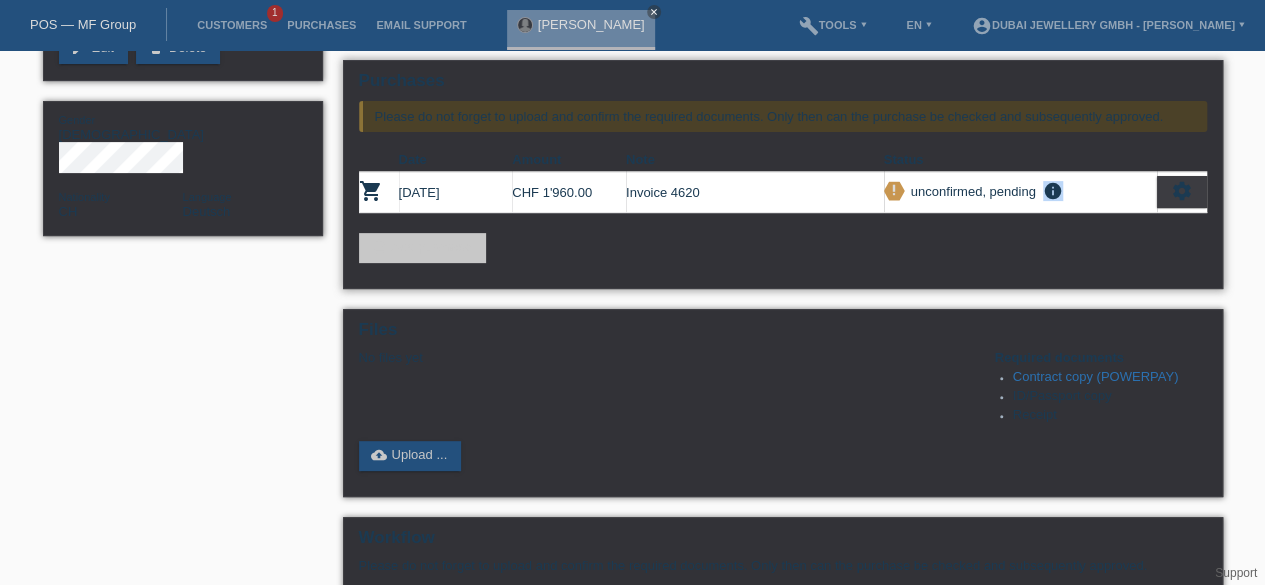 scroll, scrollTop: 261, scrollLeft: 0, axis: vertical 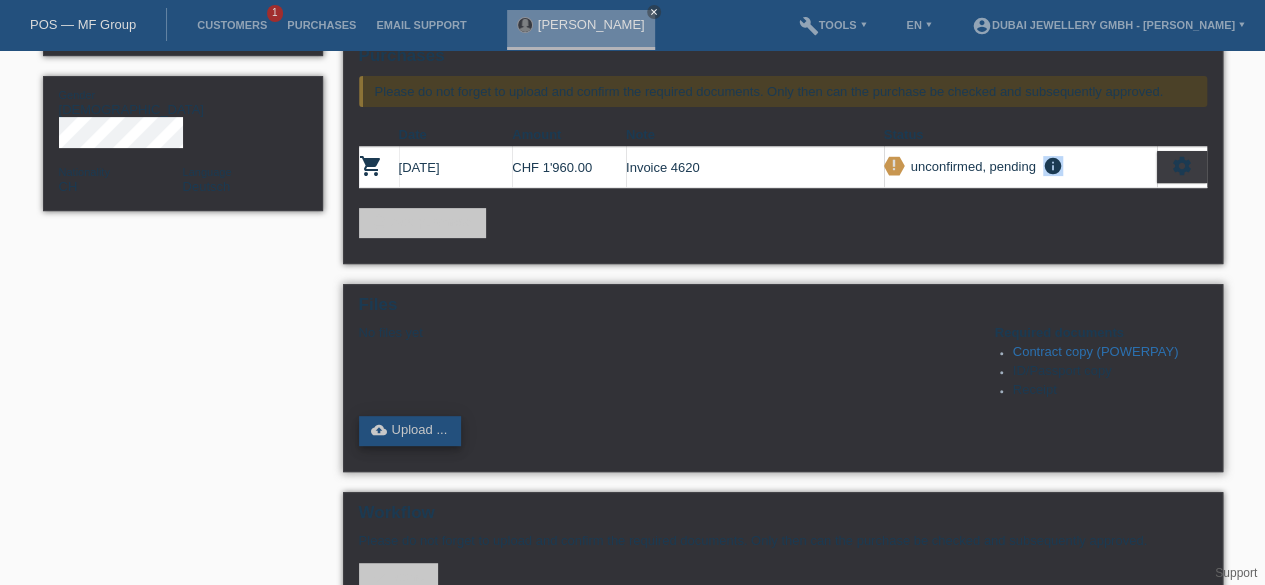 click on "cloud_upload  Upload ..." at bounding box center [410, 431] 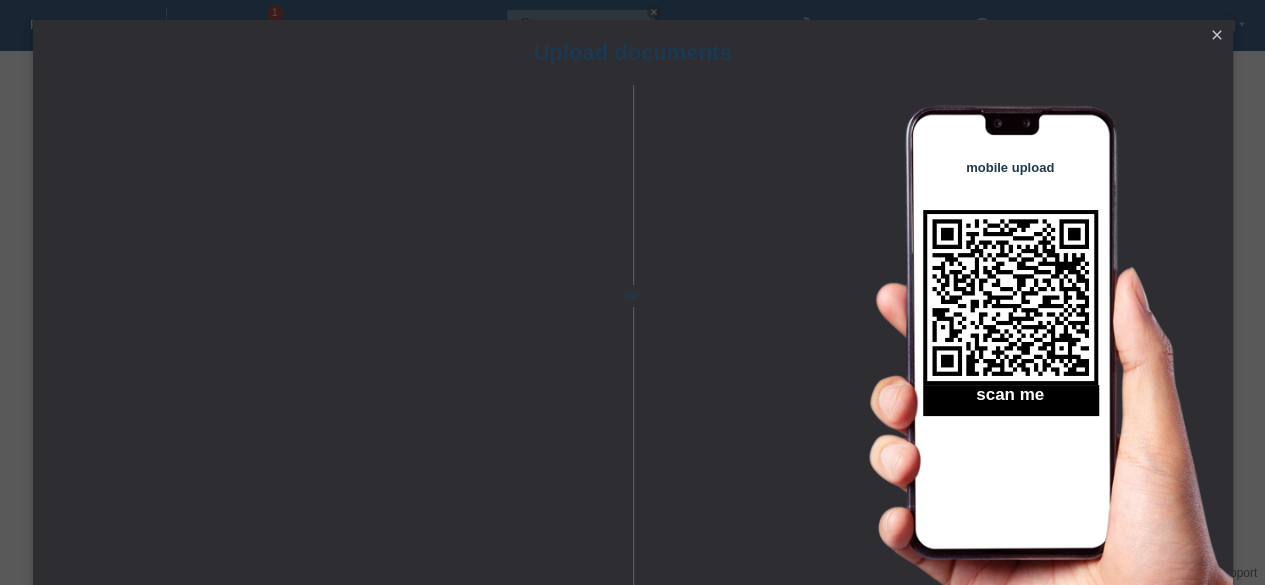 click on "close" at bounding box center (1217, 35) 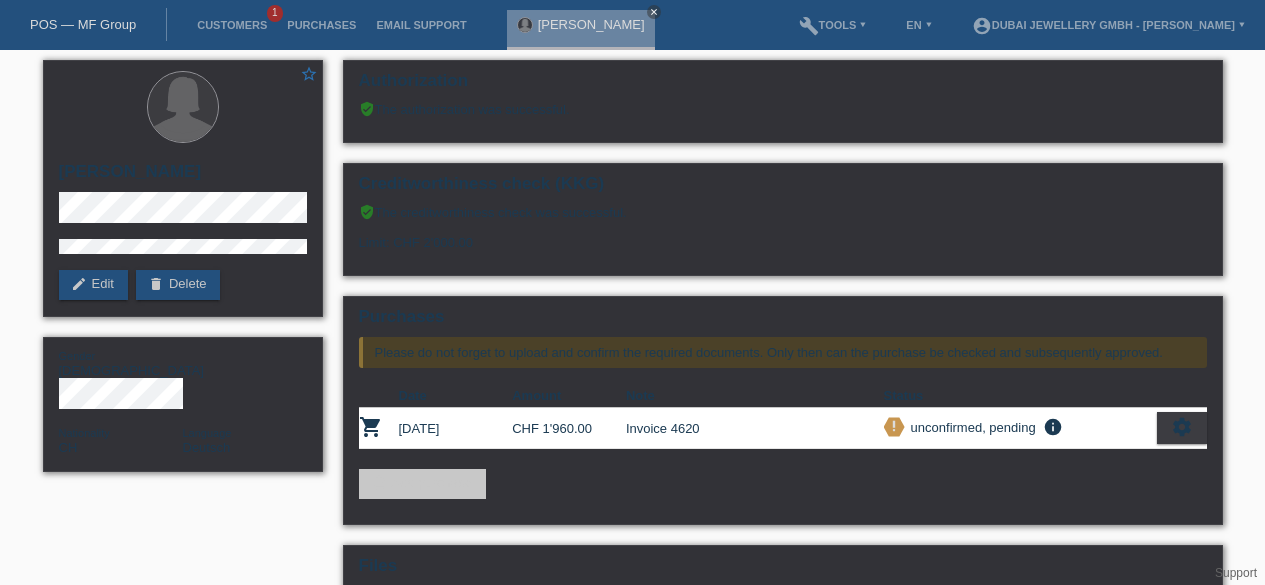 scroll, scrollTop: 261, scrollLeft: 0, axis: vertical 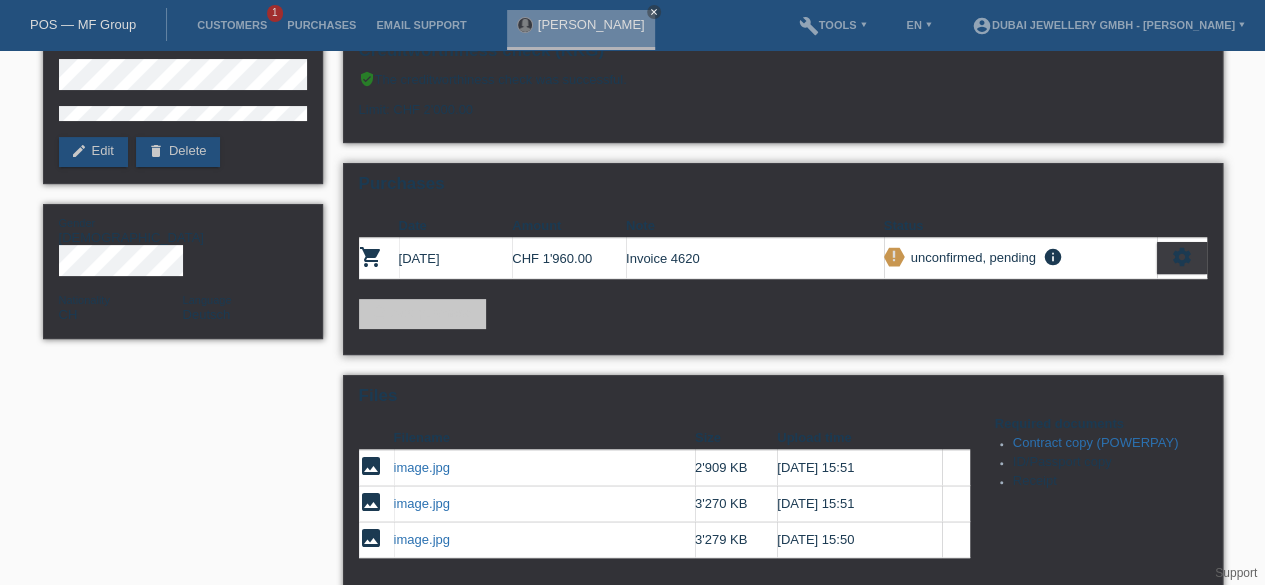 click on "settings" at bounding box center [1182, 257] 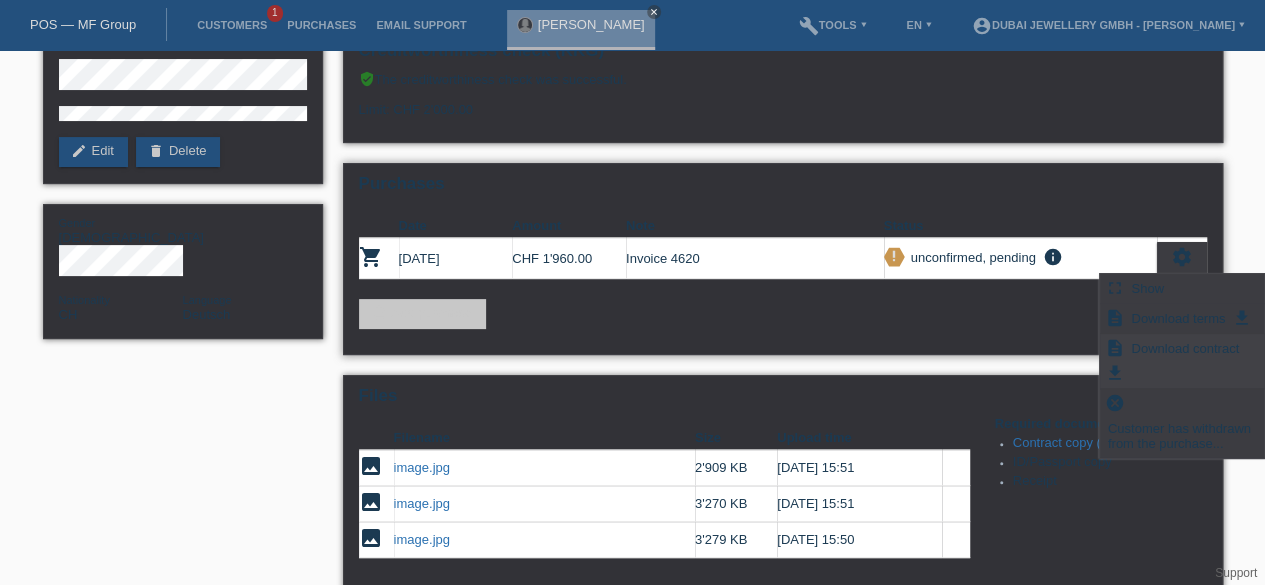 click on "Download contract" at bounding box center (1185, 348) 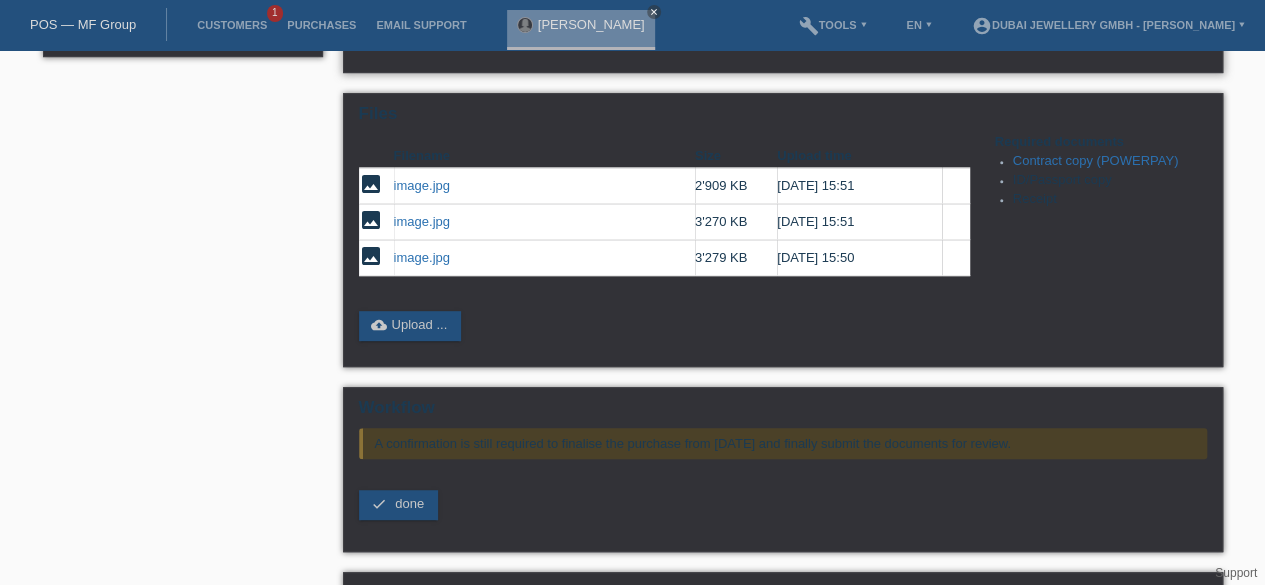 scroll, scrollTop: 418, scrollLeft: 0, axis: vertical 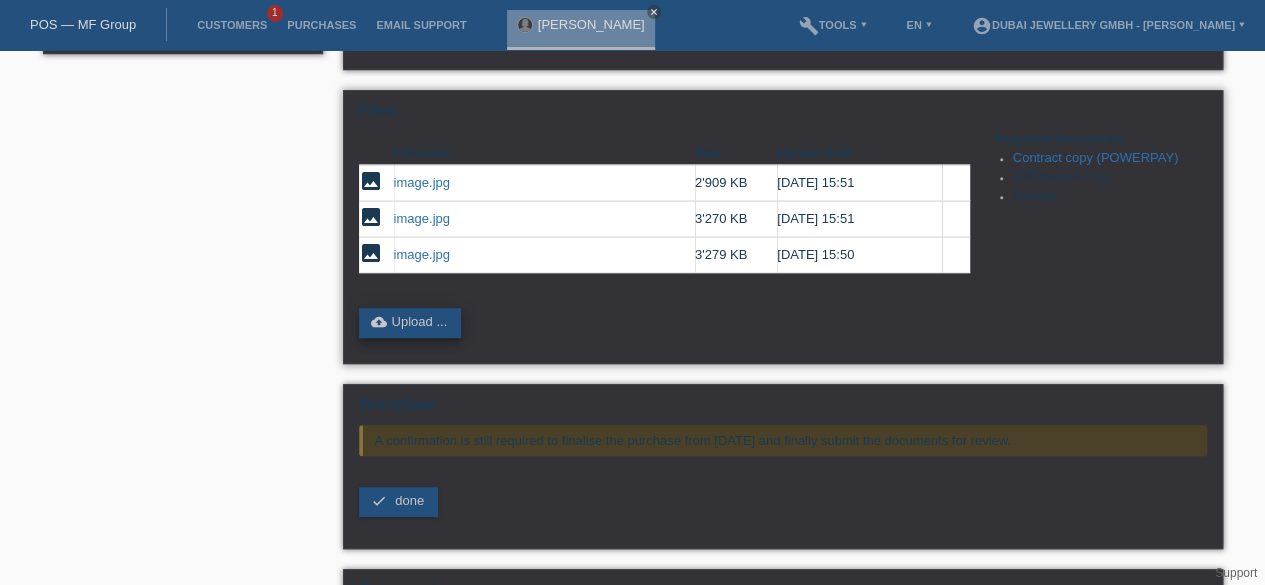 click on "cloud_upload  Upload ..." at bounding box center (410, 323) 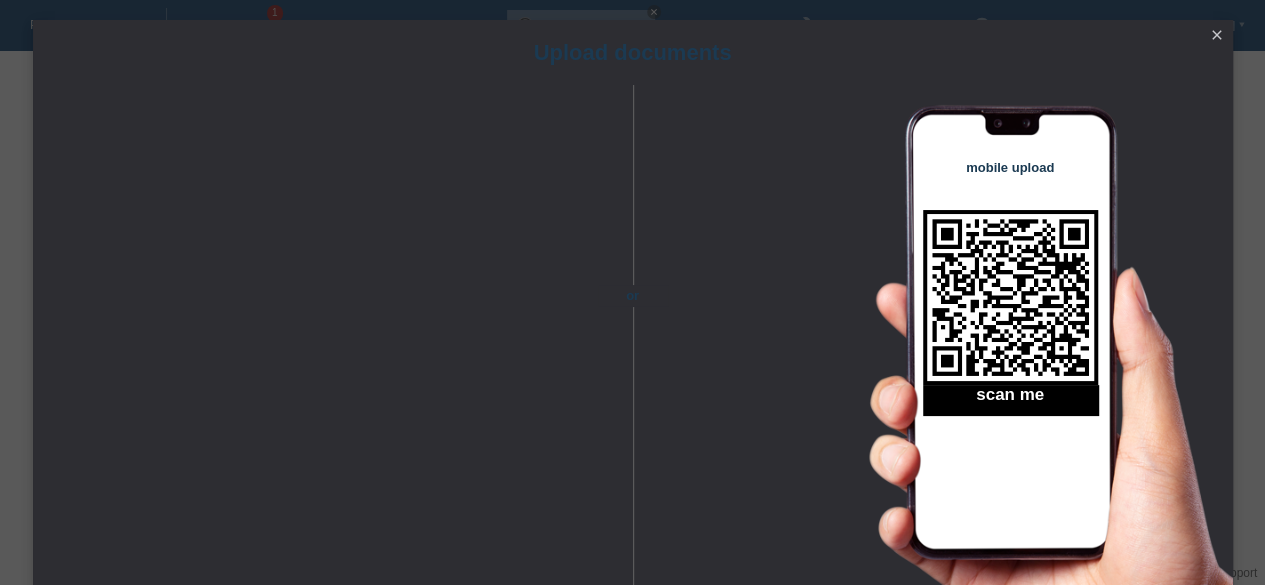 click on "close" at bounding box center (1217, 35) 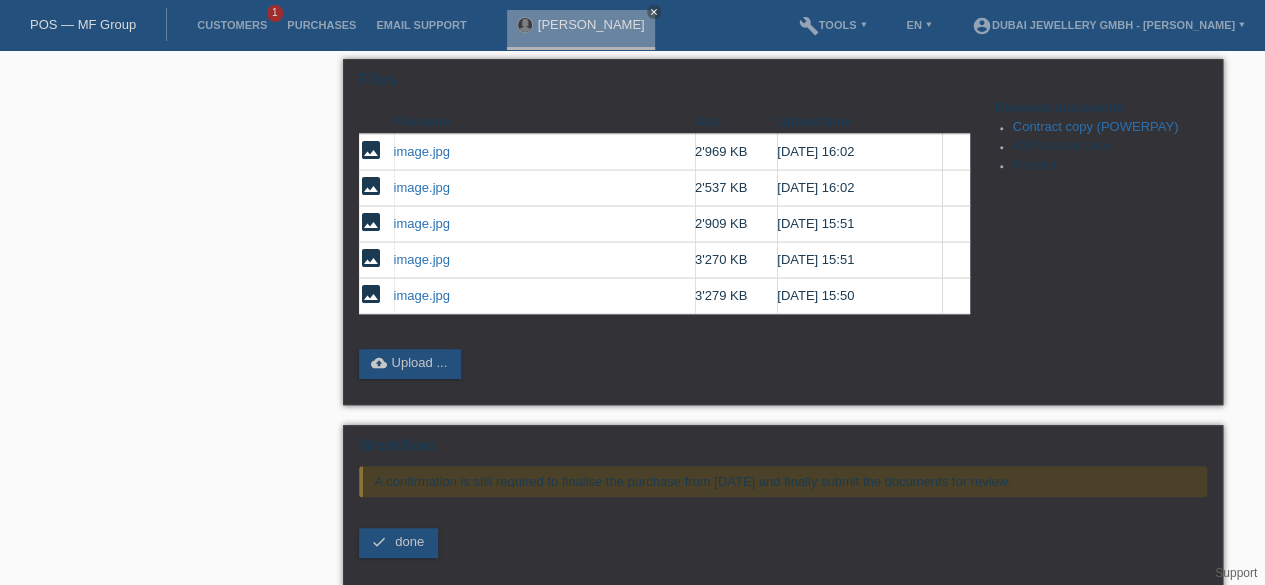 scroll, scrollTop: 605, scrollLeft: 0, axis: vertical 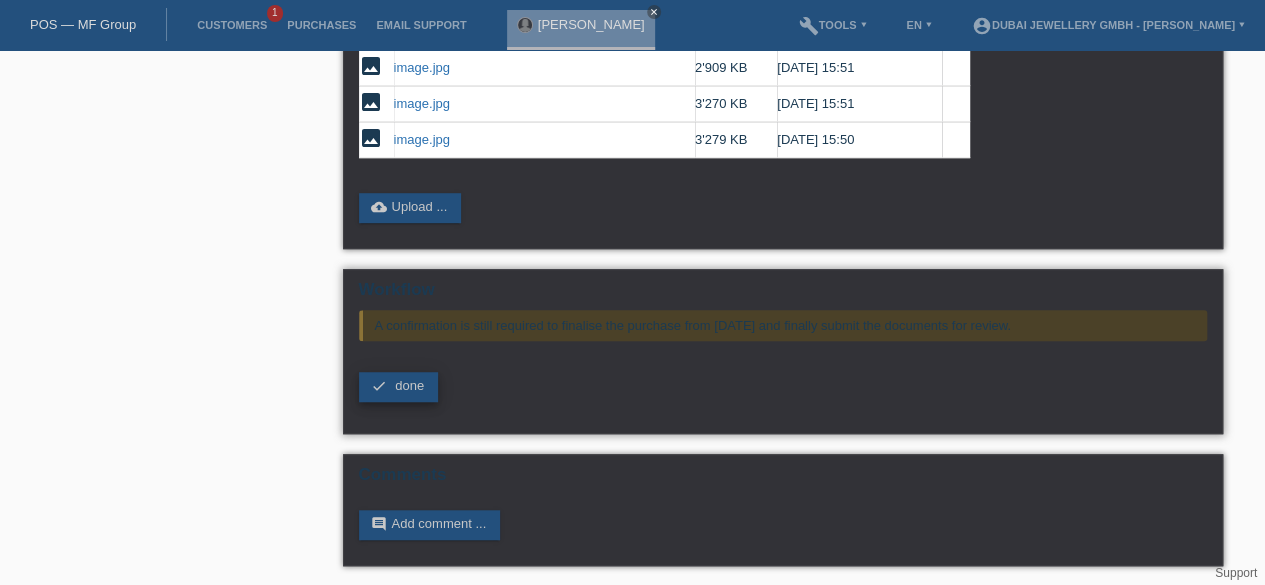 click on "check   done" at bounding box center (399, 387) 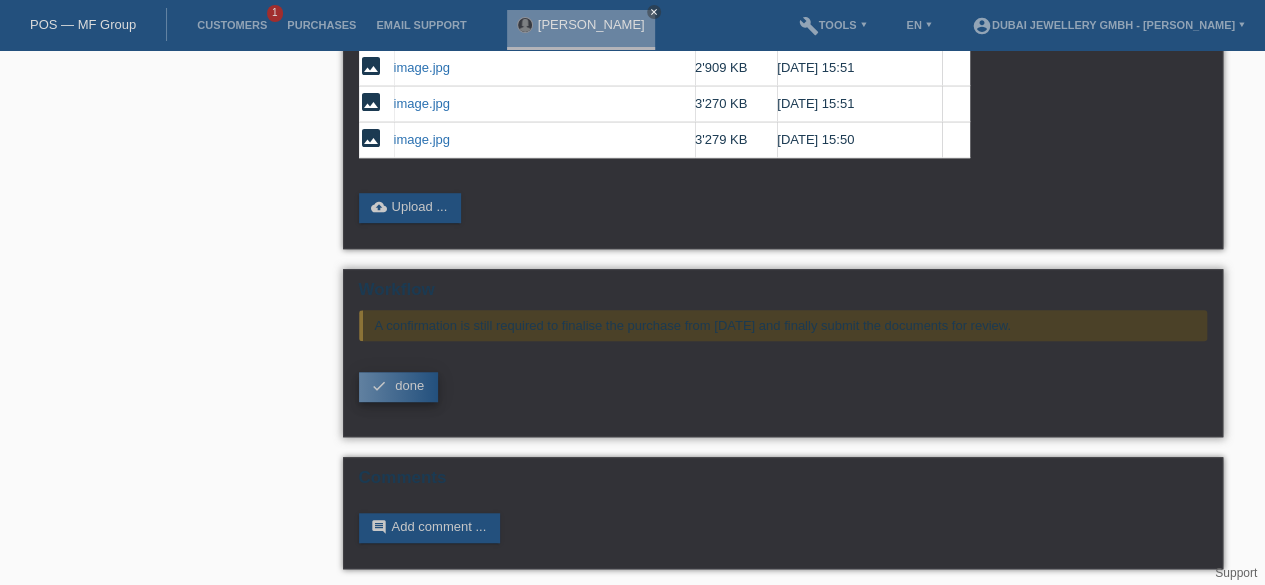 click on "done" at bounding box center (409, 385) 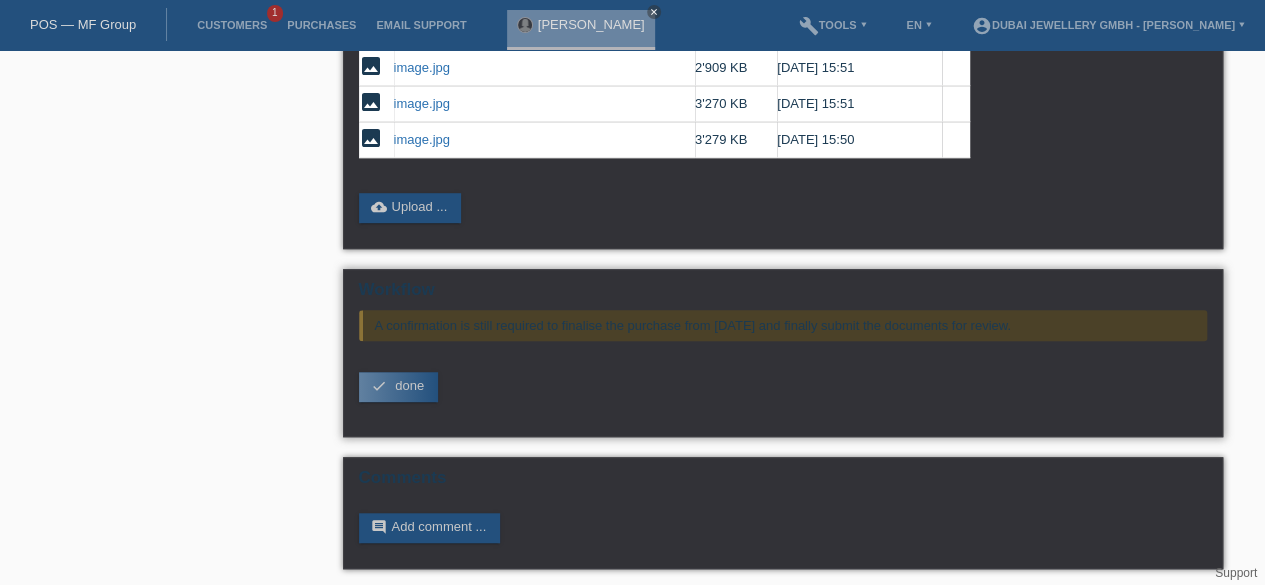 scroll, scrollTop: 0, scrollLeft: 0, axis: both 